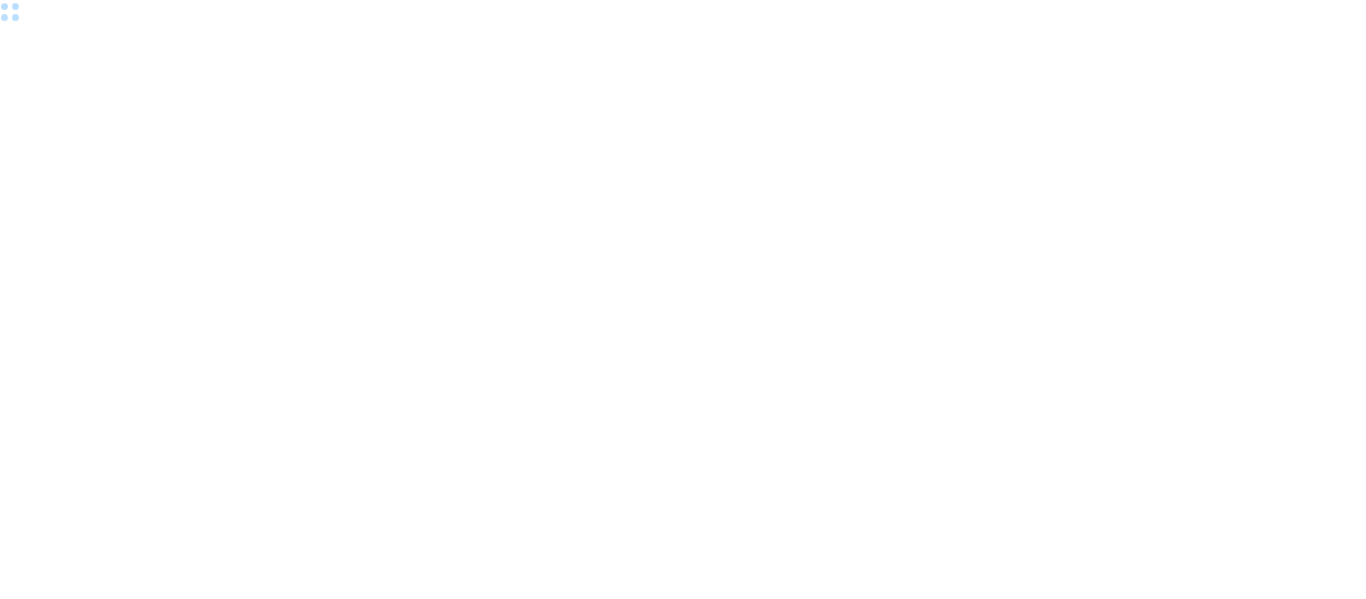 scroll, scrollTop: 0, scrollLeft: 0, axis: both 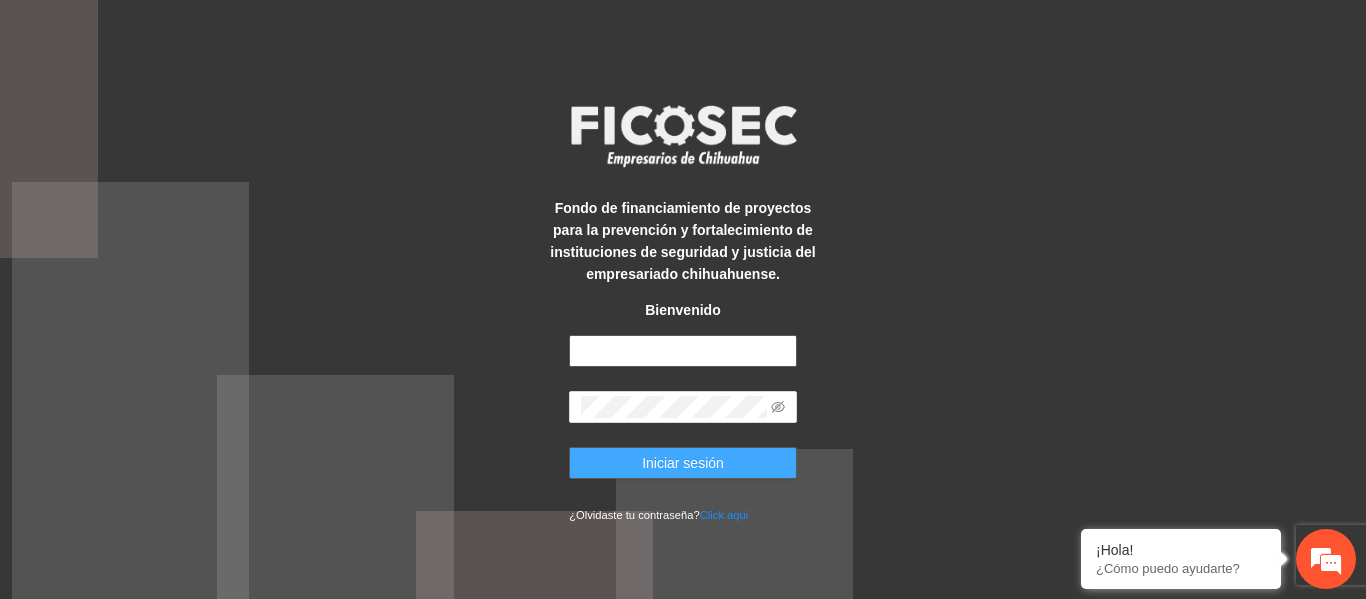 type on "**********" 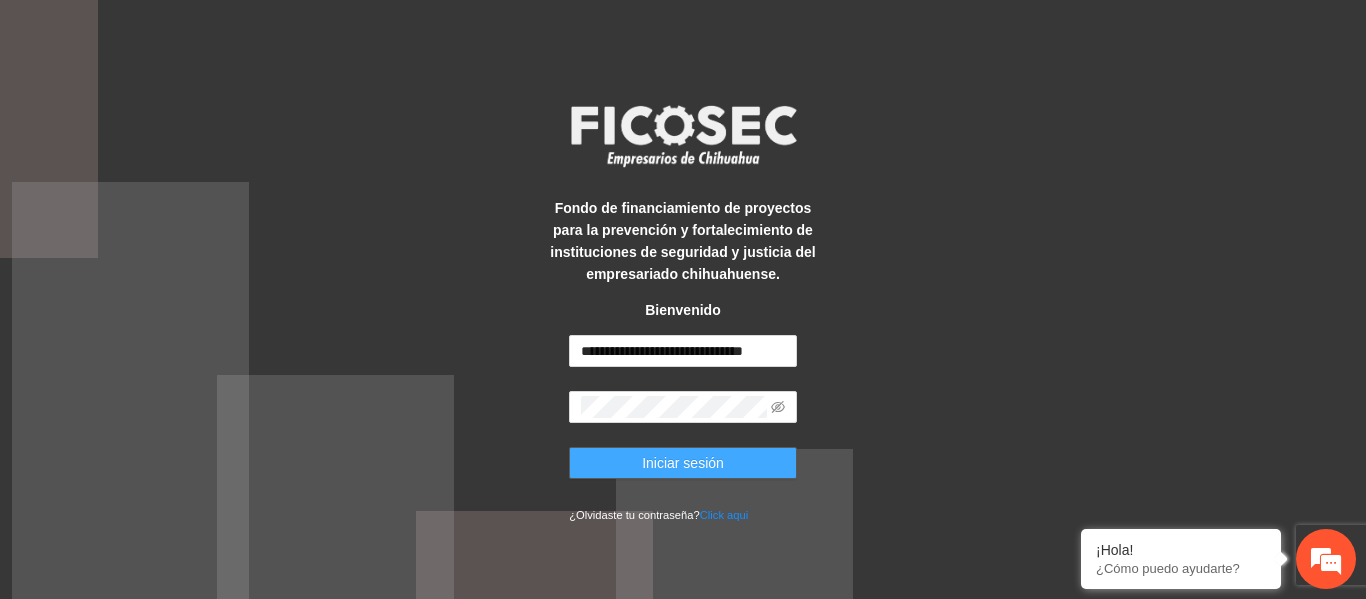 click on "Iniciar sesión" at bounding box center [683, 463] 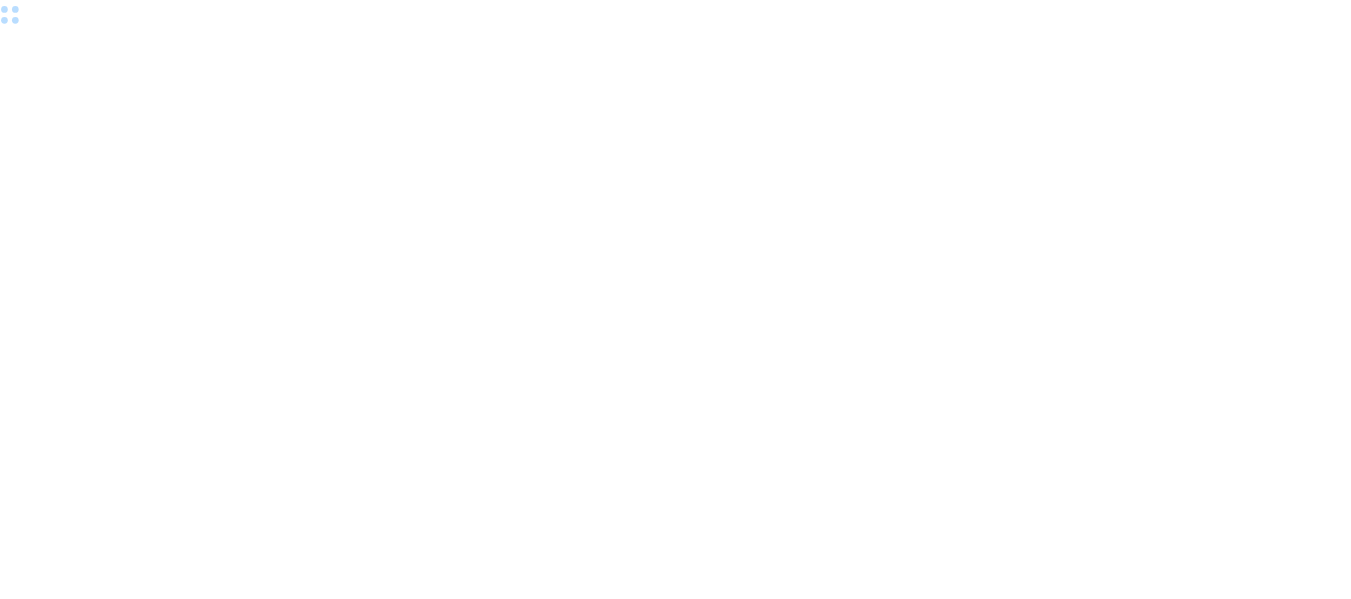 scroll, scrollTop: 0, scrollLeft: 0, axis: both 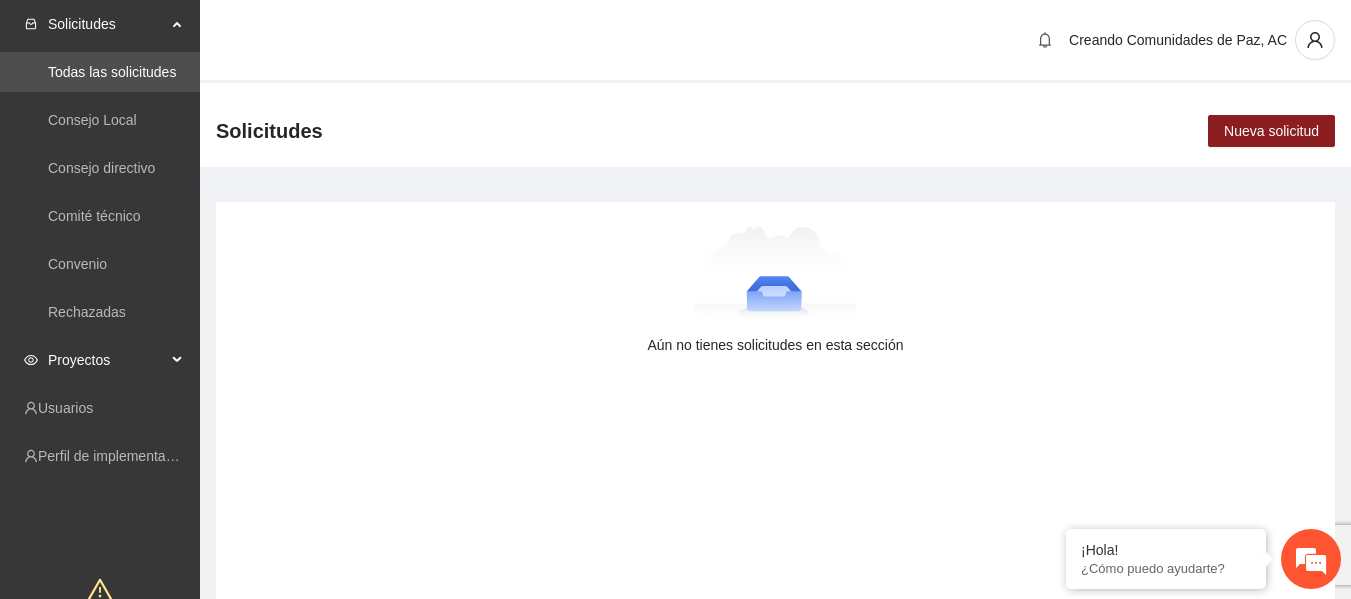 click on "Proyectos" at bounding box center [107, 360] 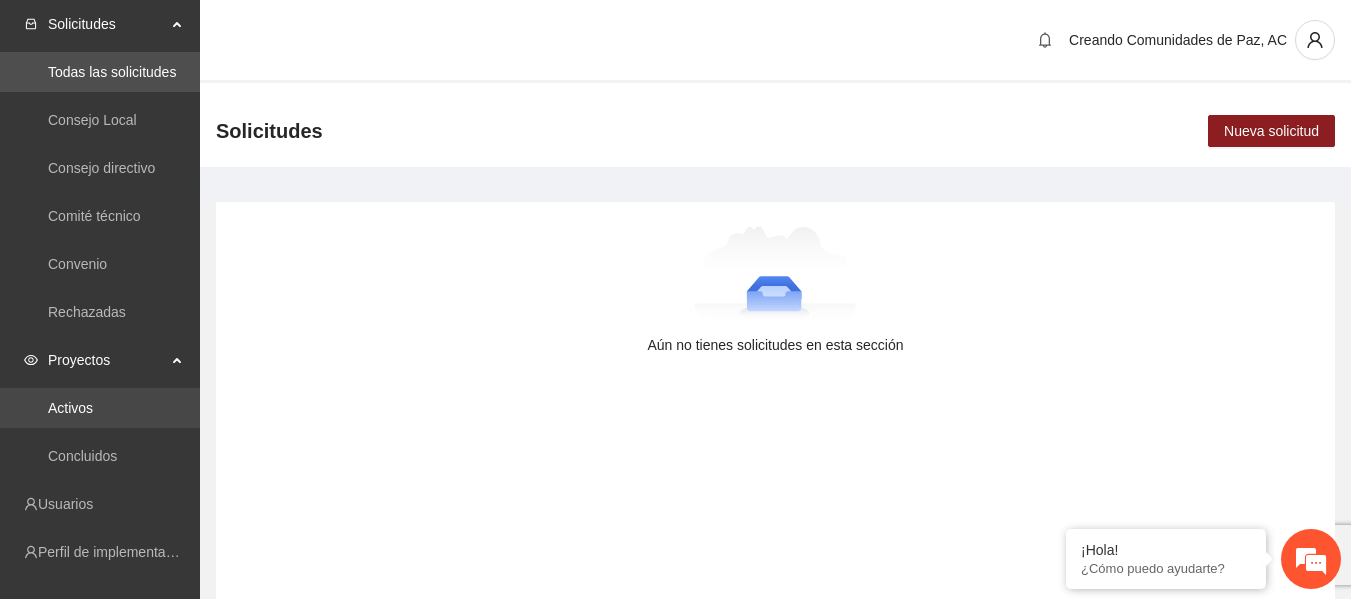 click on "Activos" at bounding box center [70, 408] 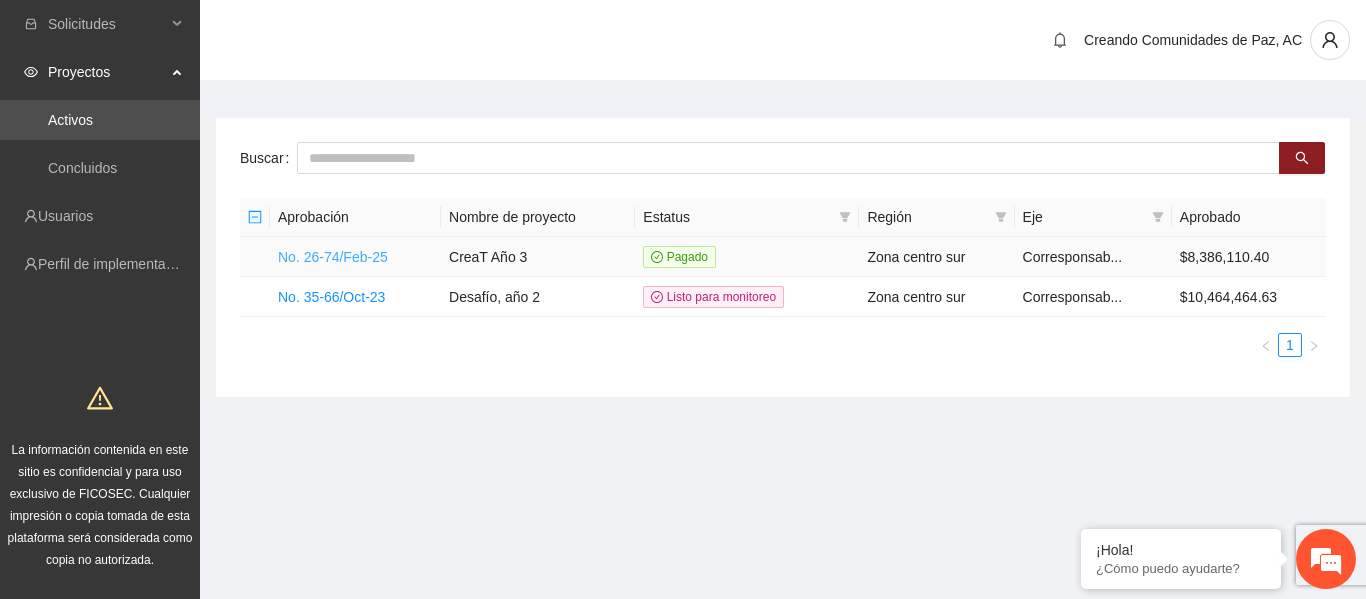 click on "No. 26-74/Feb-25" at bounding box center [333, 257] 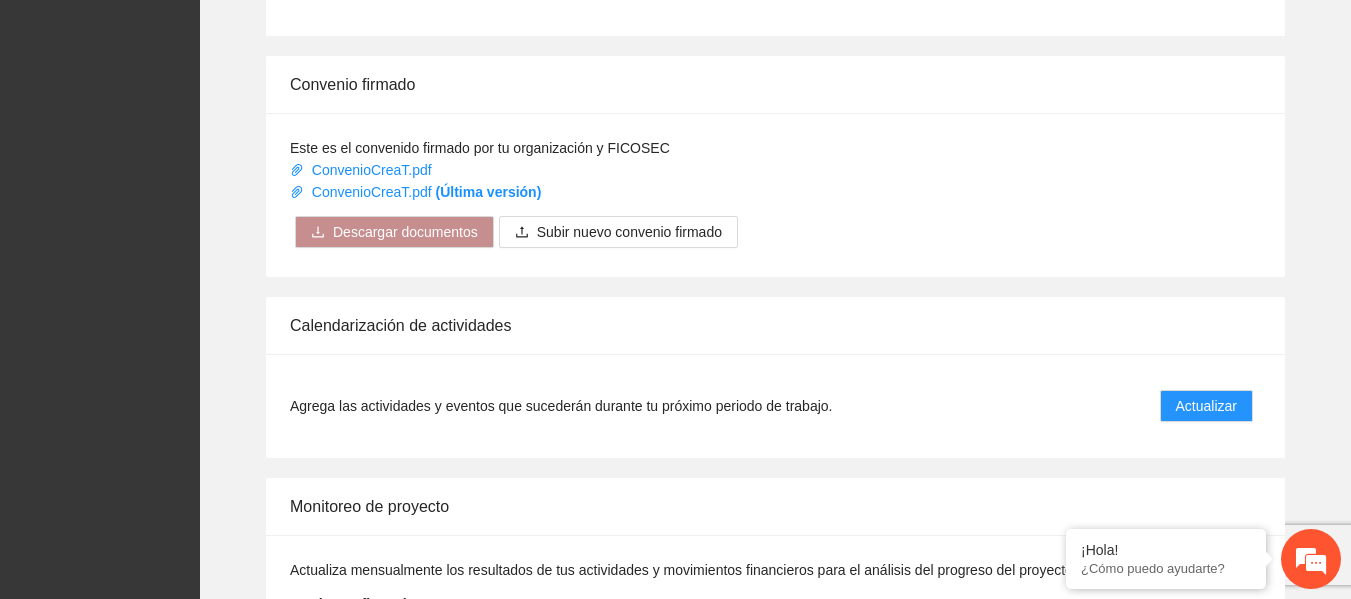 scroll, scrollTop: 1421, scrollLeft: 0, axis: vertical 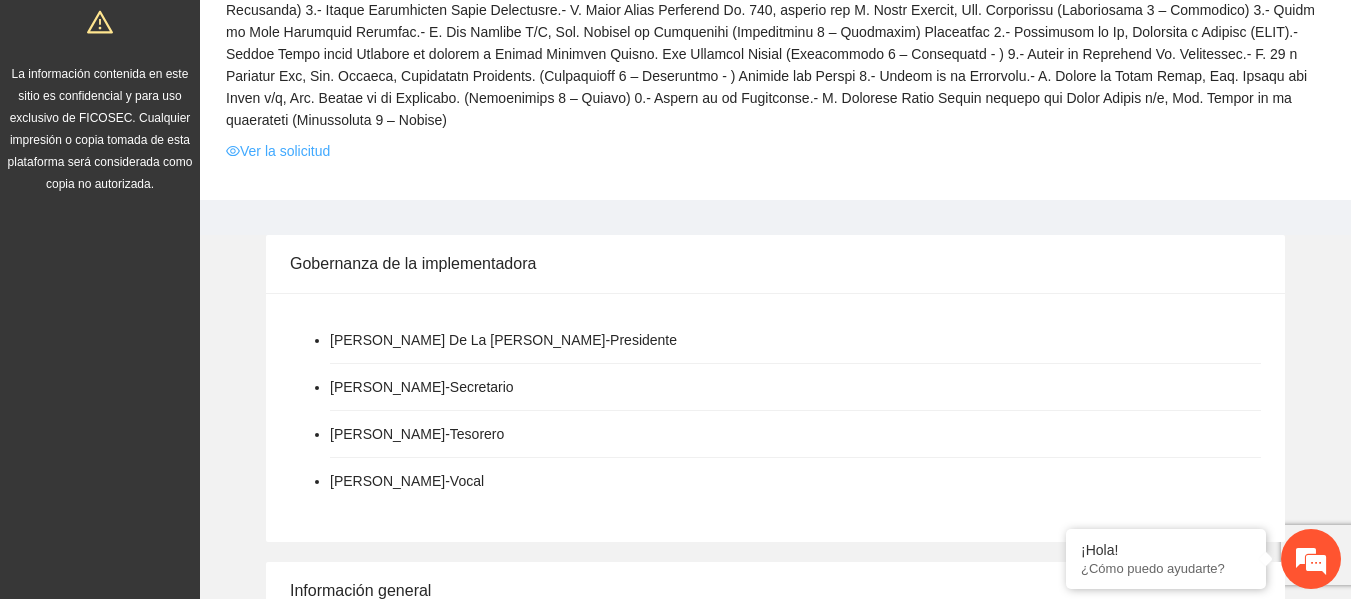 click on "Ver la solicitud" at bounding box center [278, 151] 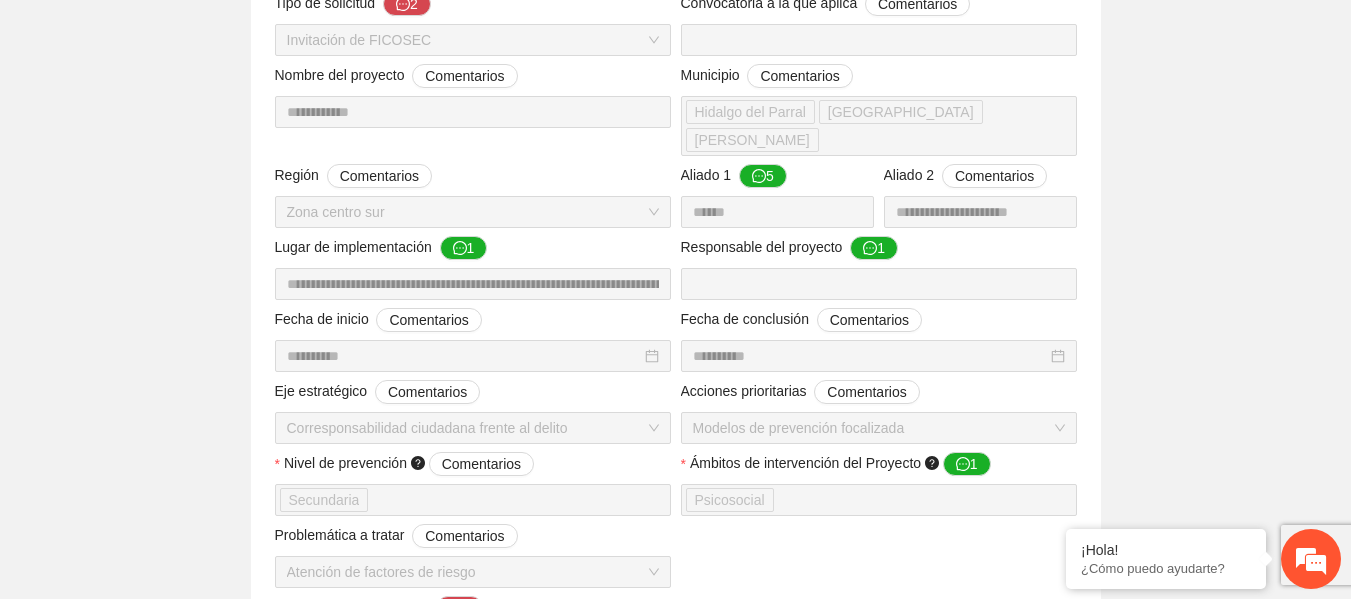 scroll, scrollTop: 0, scrollLeft: 0, axis: both 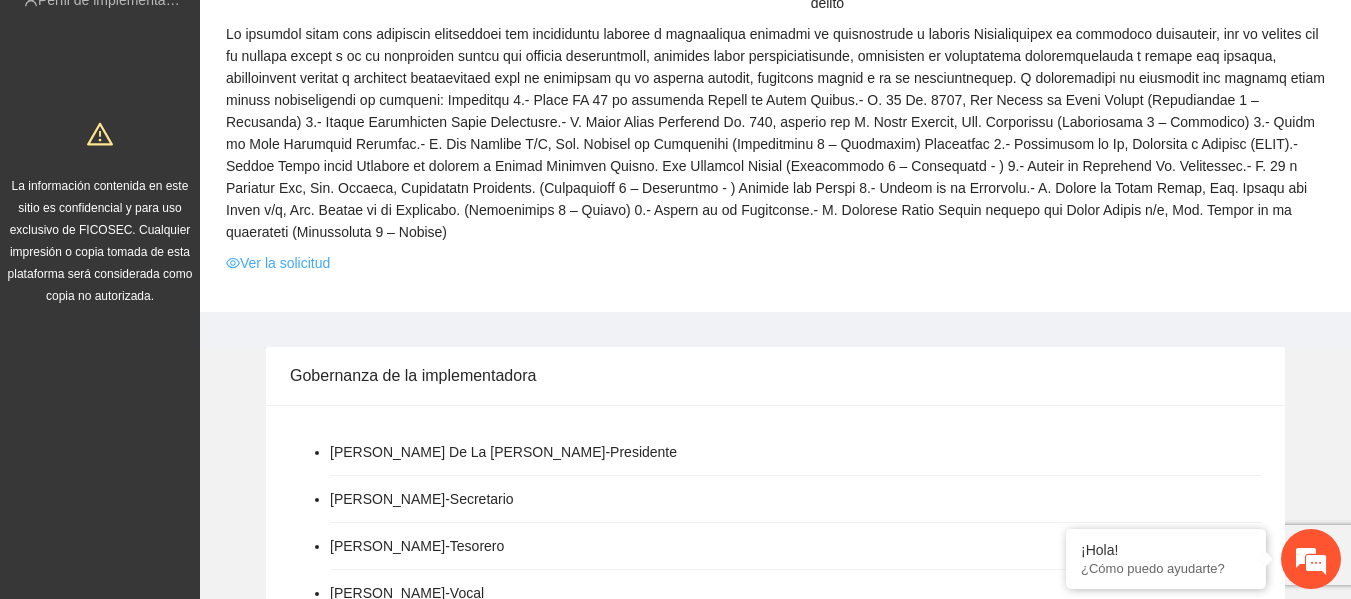 click on "Ver la solicitud" at bounding box center [278, 263] 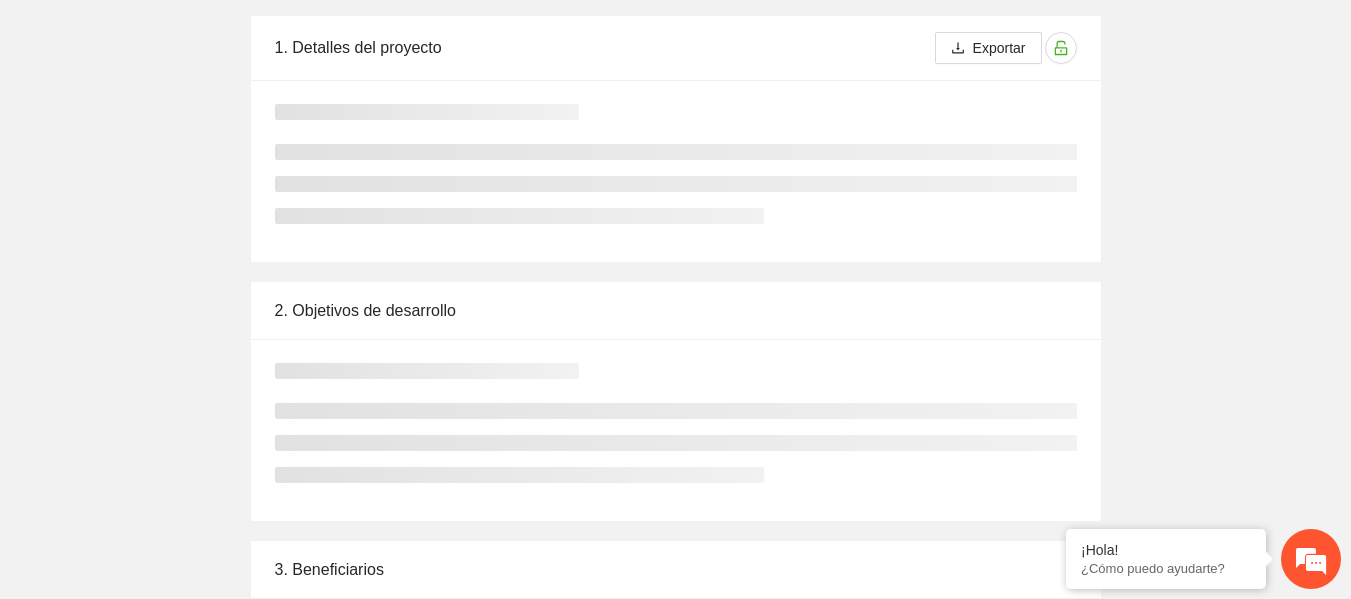 scroll, scrollTop: 0, scrollLeft: 0, axis: both 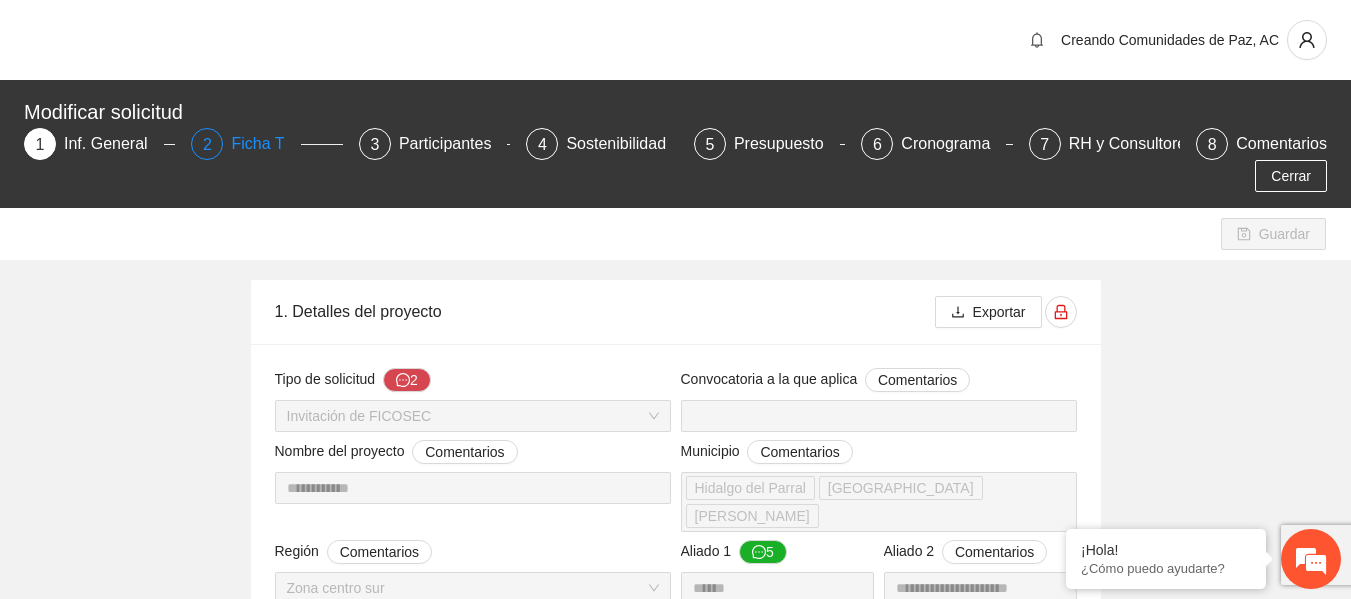click on "Ficha T" at bounding box center [265, 144] 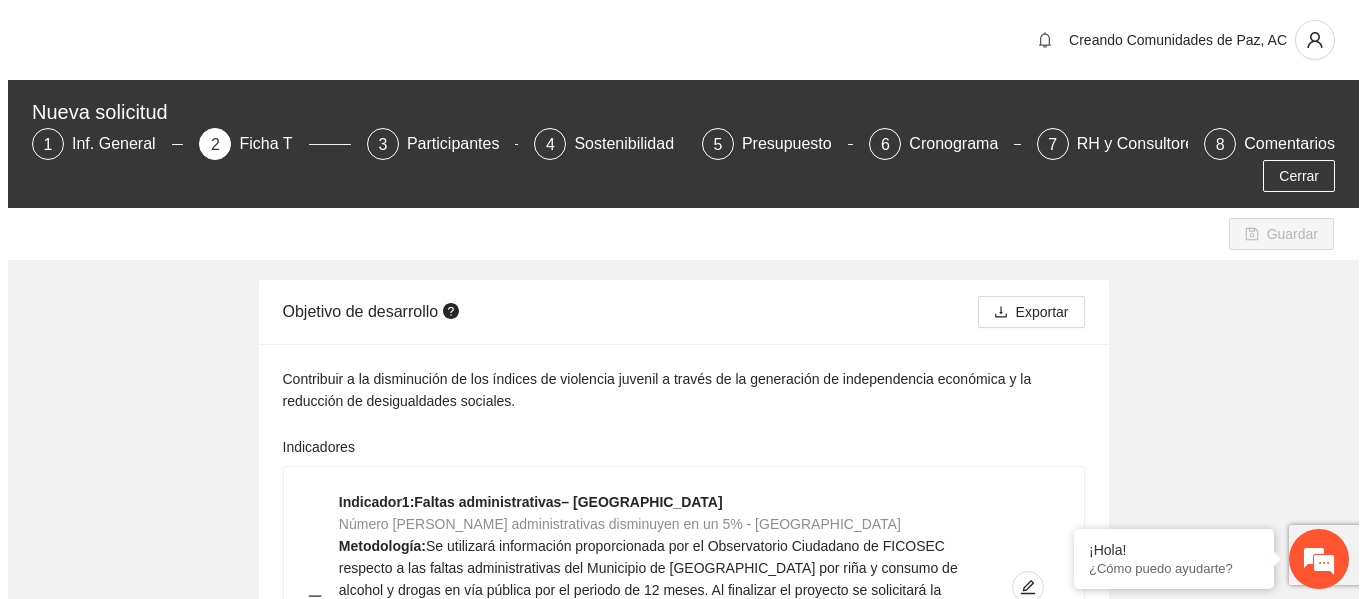 scroll, scrollTop: 22616, scrollLeft: 0, axis: vertical 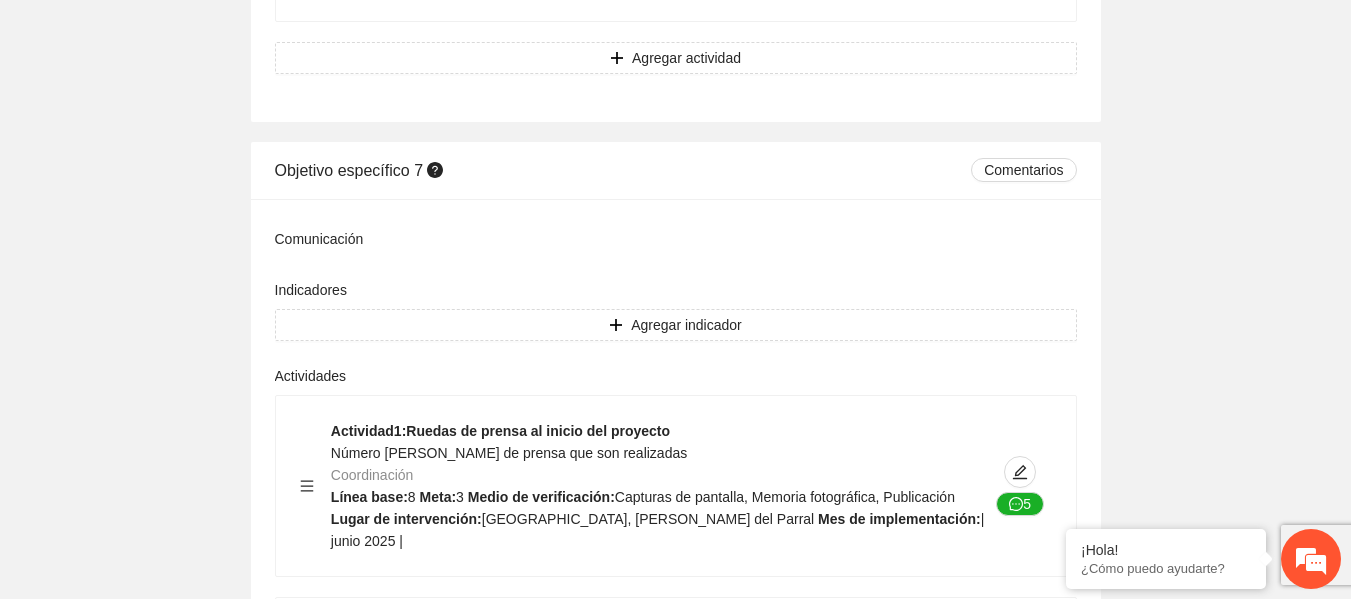 click on "Objetivo específico 7     Comentarios Comunicación Indicadores Agregar indicador Actividades Actividad  1 :  Ruedas de prensa al inicio del proyecto Número de ruedas de prensa que son realizadas Coordinación Línea base:  8   Meta:  3   Medio de verificación:  Capturas de pantalla, Memoria fotográfica, Publicación Lugar de intervención:  Chihuahua, Cuauhtémoc e Hidalgo del Parral   Mes de implementación:  | junio 2025 | 5 Actividad  2 :  Videos de resultados finales del proyecto Número de videos que son realizados Coordinadora Línea base:  4   Meta:  3   Medio de verificación:  Videos Lugar de intervención:  Chihuahua, Cuauhtémoc e Hidalgo del Parral   Mes de implementación:  | marzo 2026 | 0 Actividad  3 :  Lonas y pendones Número de lonas y pendones que son realizados Coordinación  Línea base:  9   Meta:  21   Medio de verificación:  Memoria fotográfica Lugar de intervención:  Chihuahua, Cuauhtémoc e Hidalgo del Parral   Mes de implementación:  | abril 2025 | 4 Actividad" at bounding box center (676, 1621) 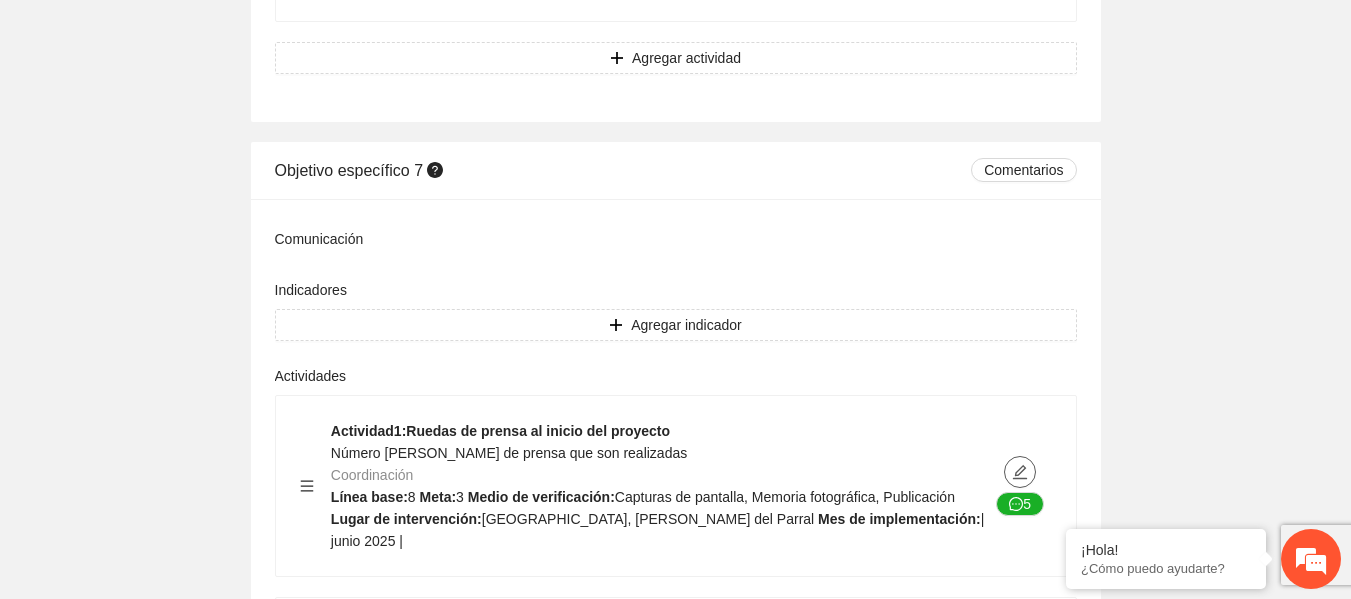 click at bounding box center (1020, -18442) 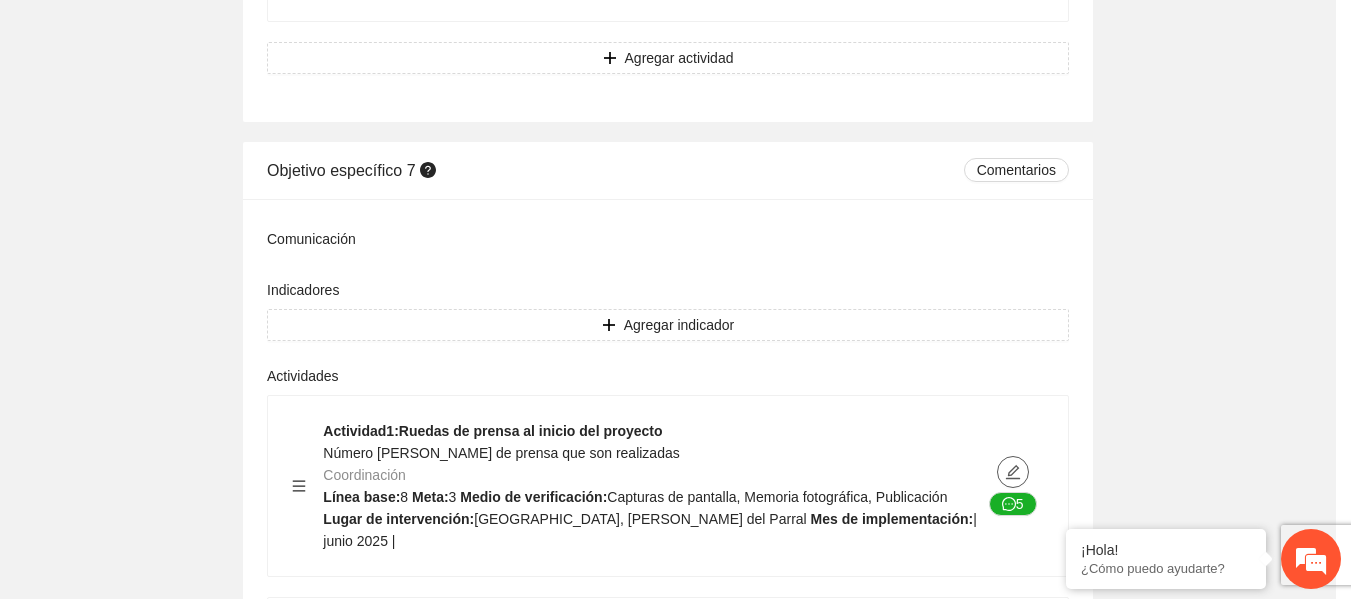 type on "**********" 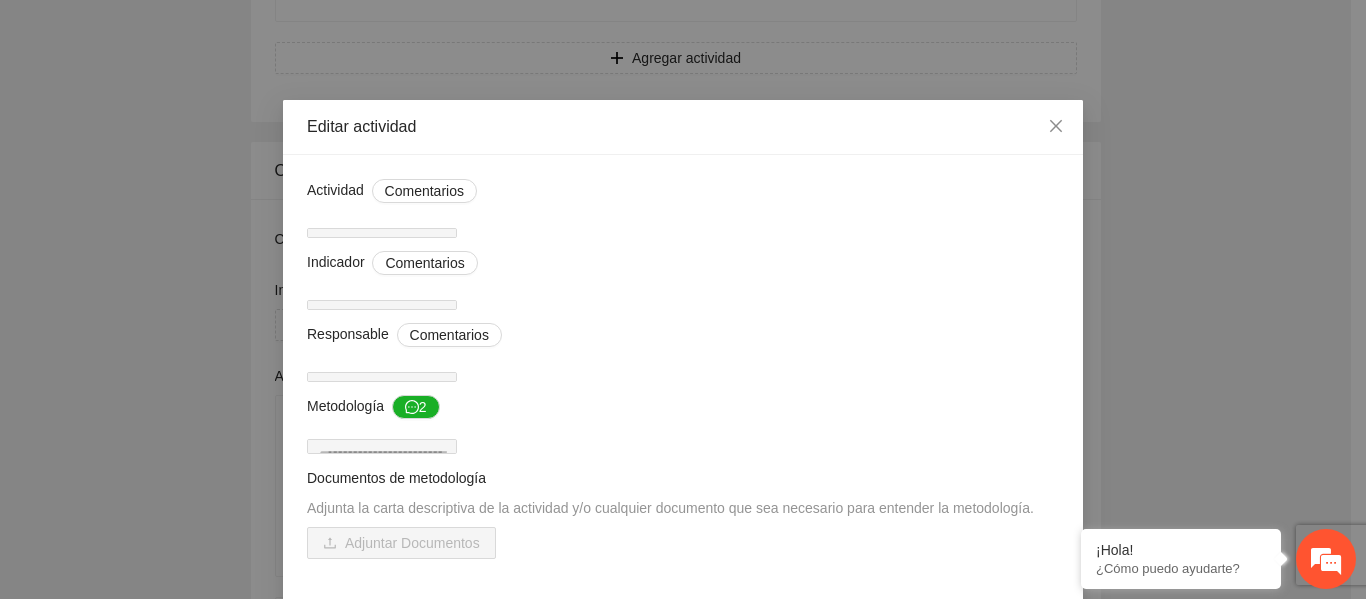 scroll, scrollTop: 6, scrollLeft: 0, axis: vertical 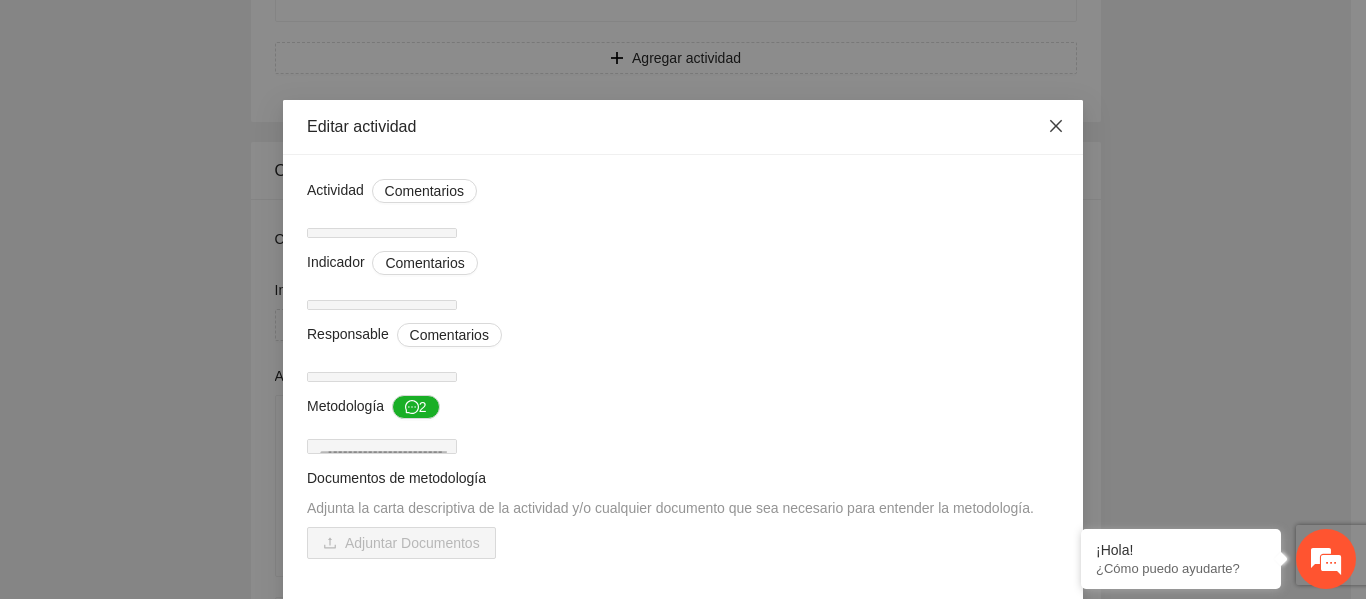 click at bounding box center [1056, 127] 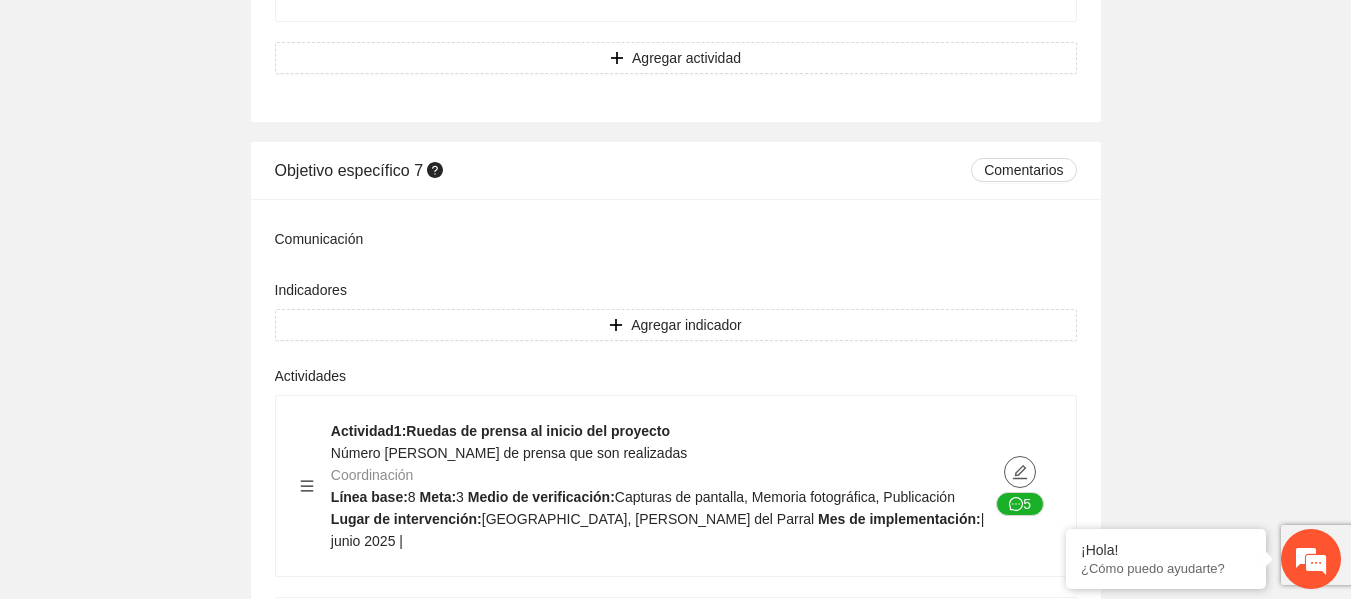 type 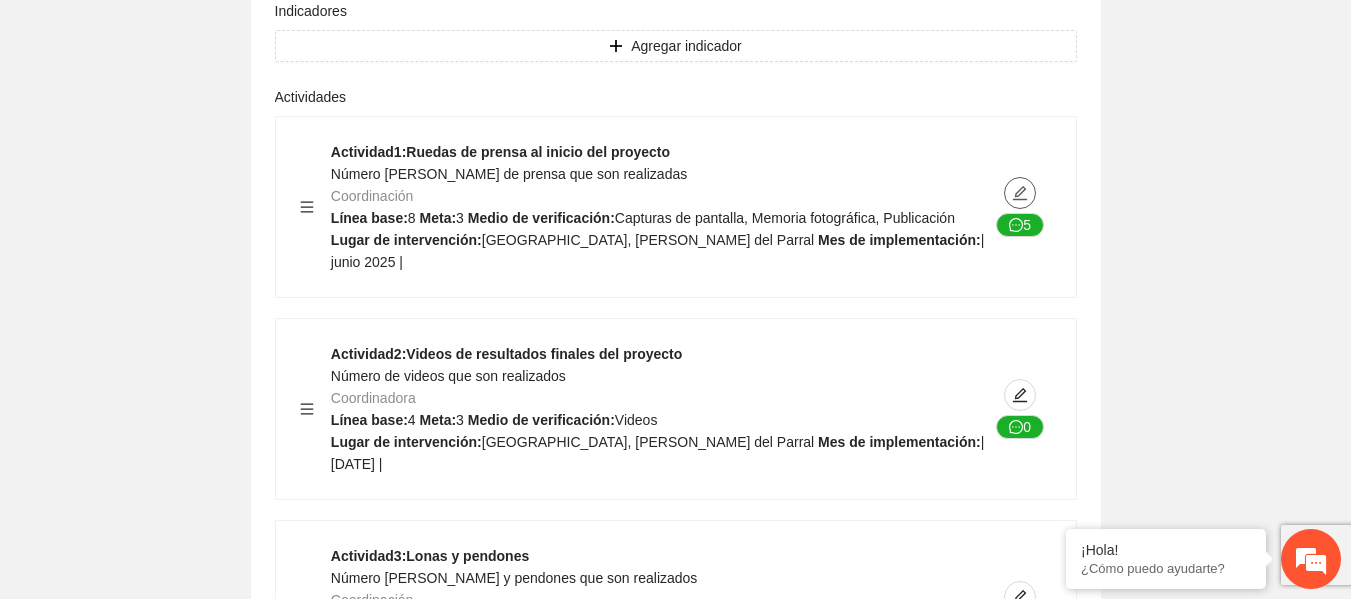scroll, scrollTop: 22896, scrollLeft: 0, axis: vertical 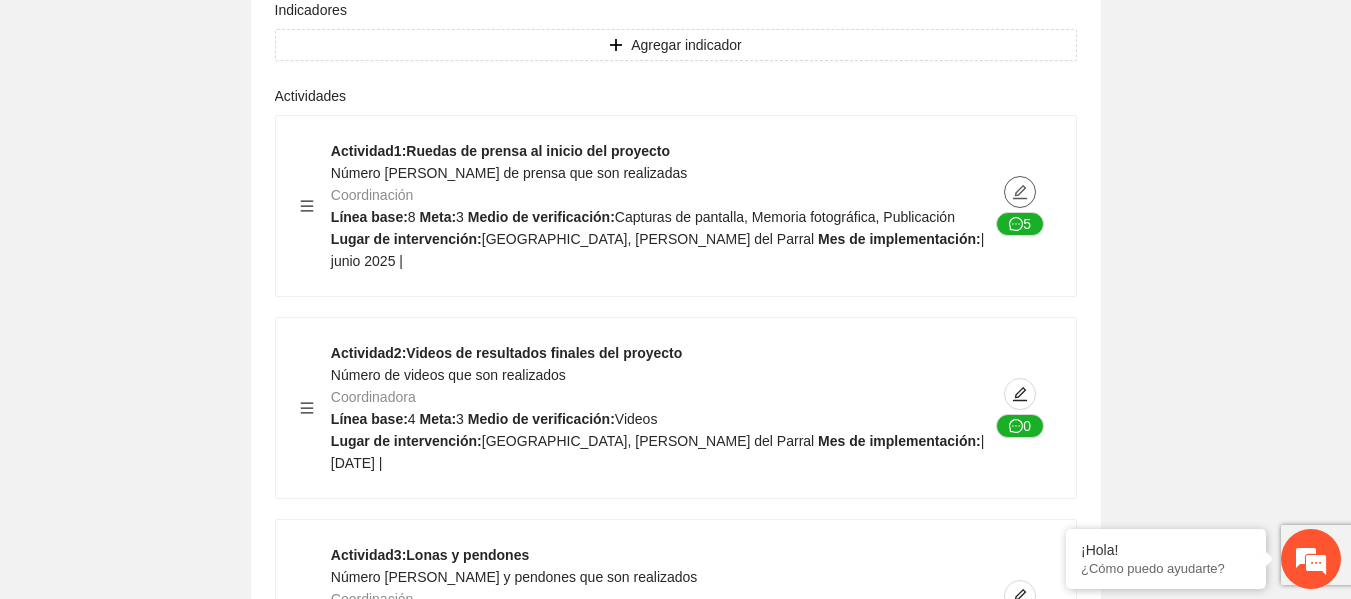 click 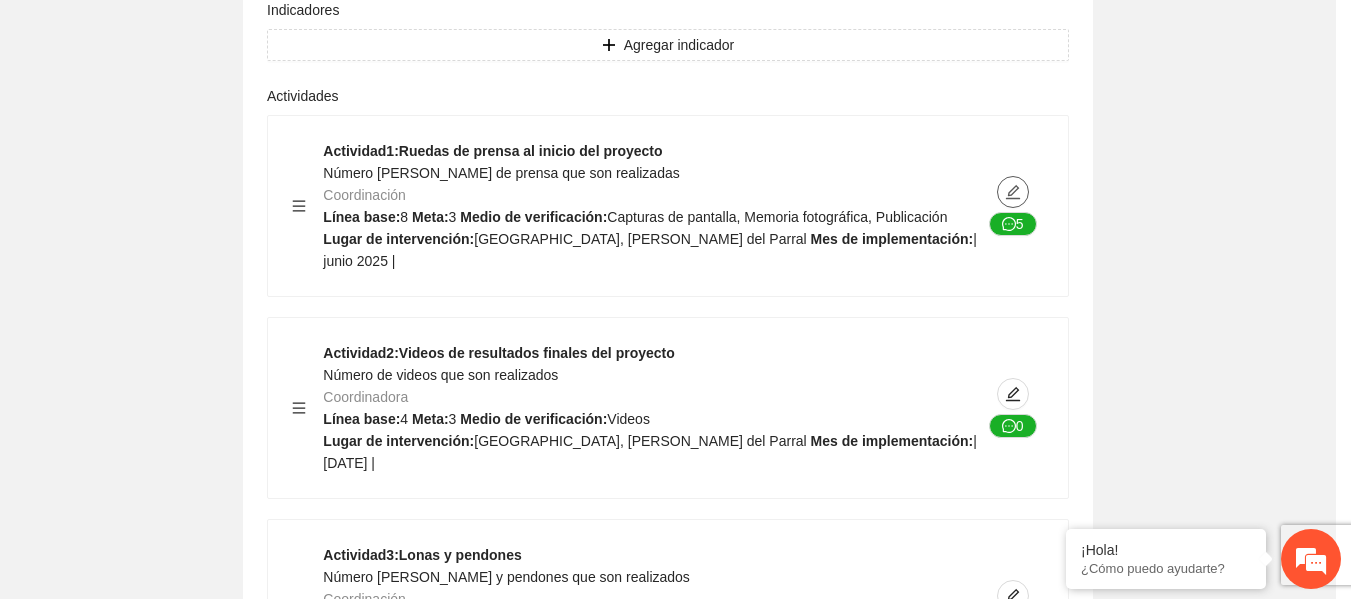 type on "**********" 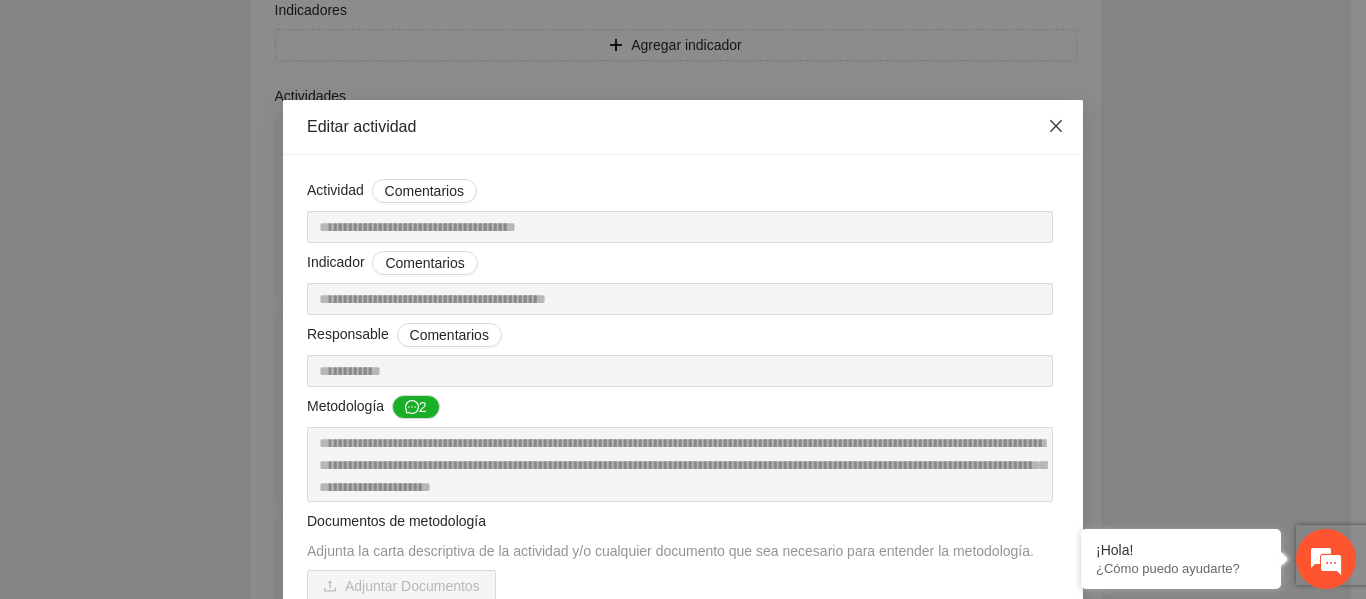 click at bounding box center [1056, 127] 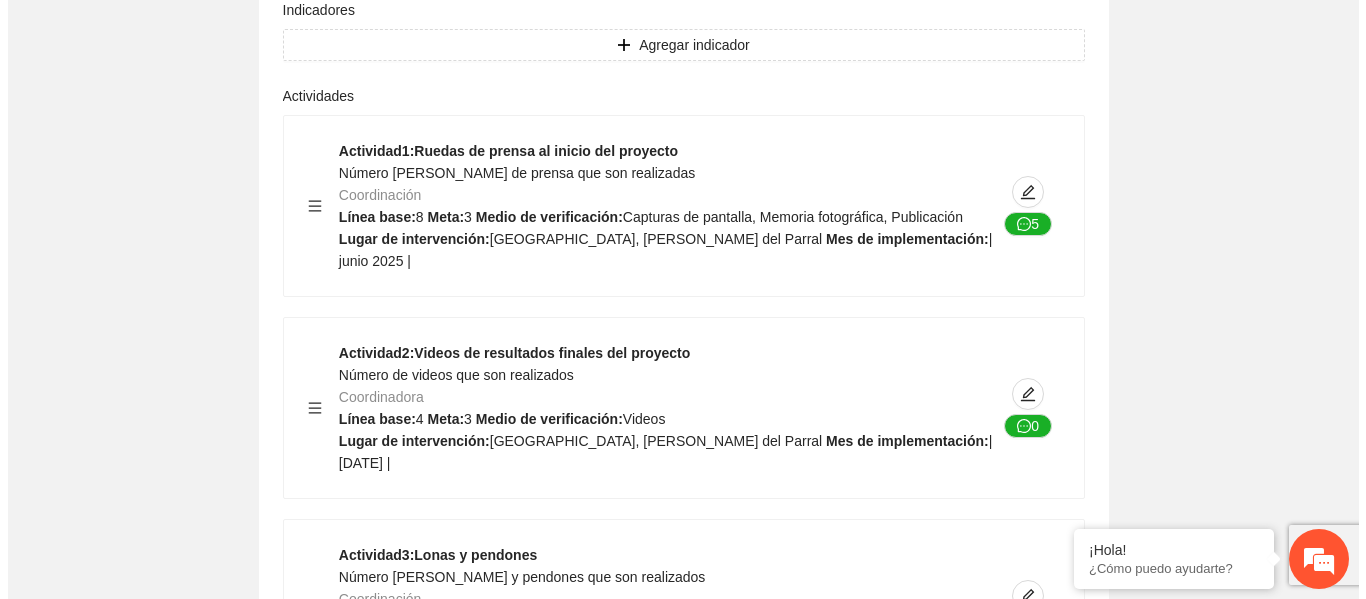 scroll, scrollTop: 9308, scrollLeft: 0, axis: vertical 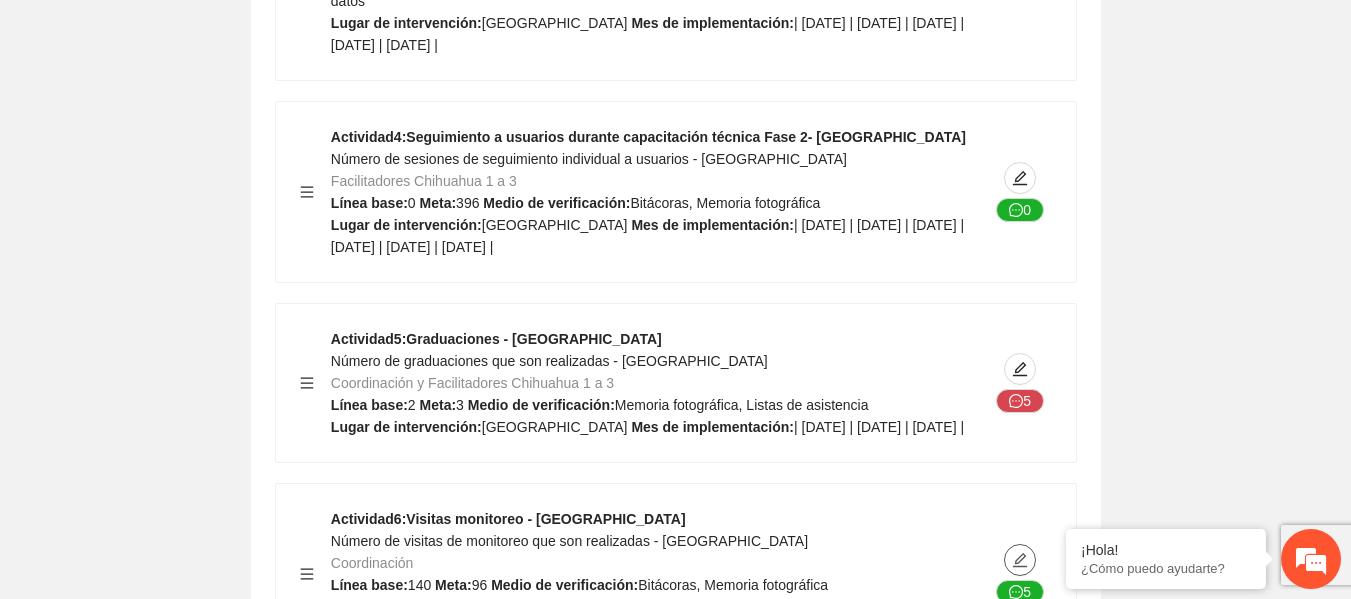 click 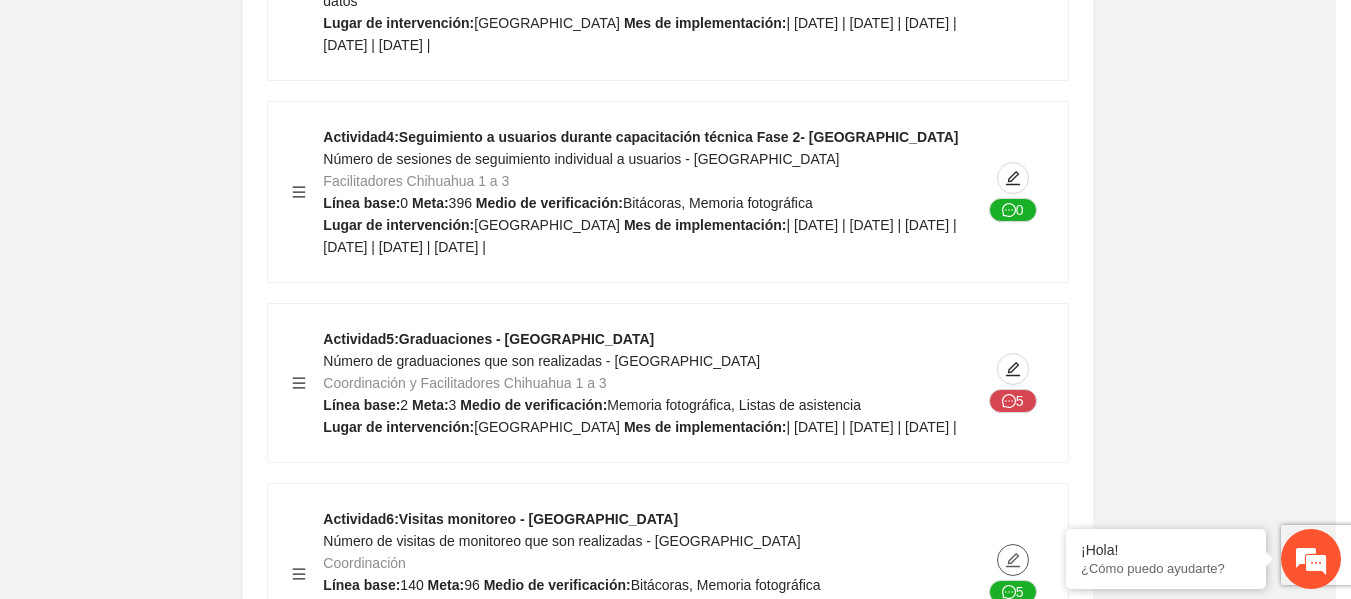 type on "*********" 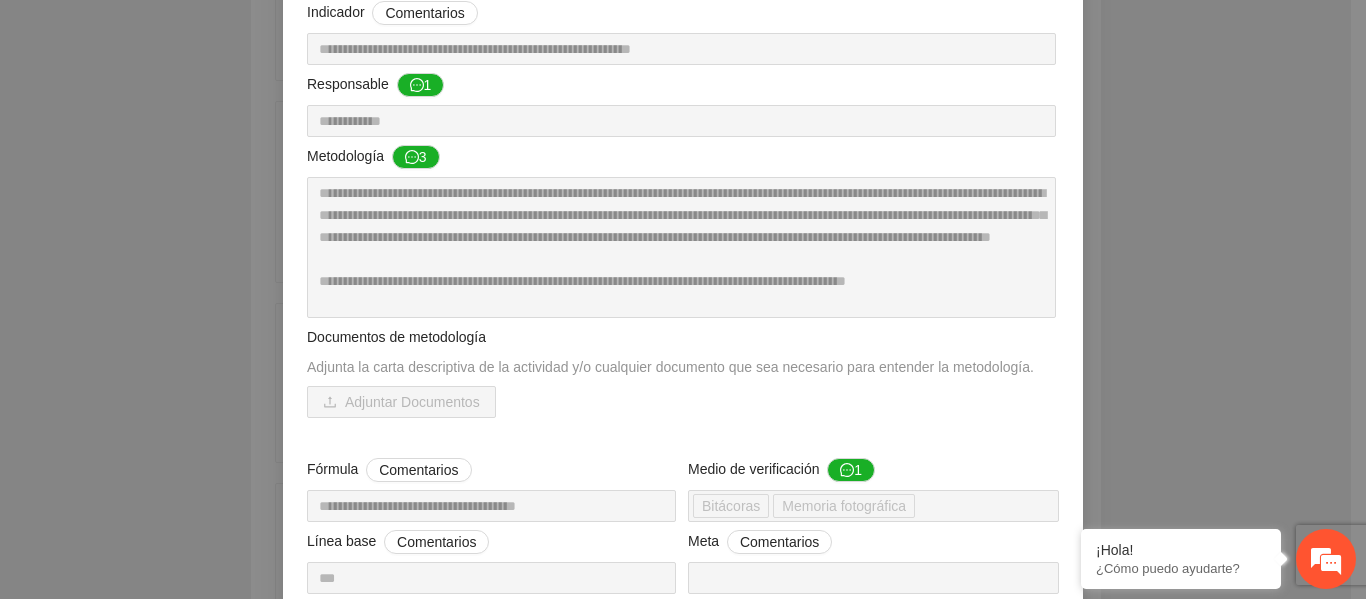 scroll, scrollTop: 258, scrollLeft: 0, axis: vertical 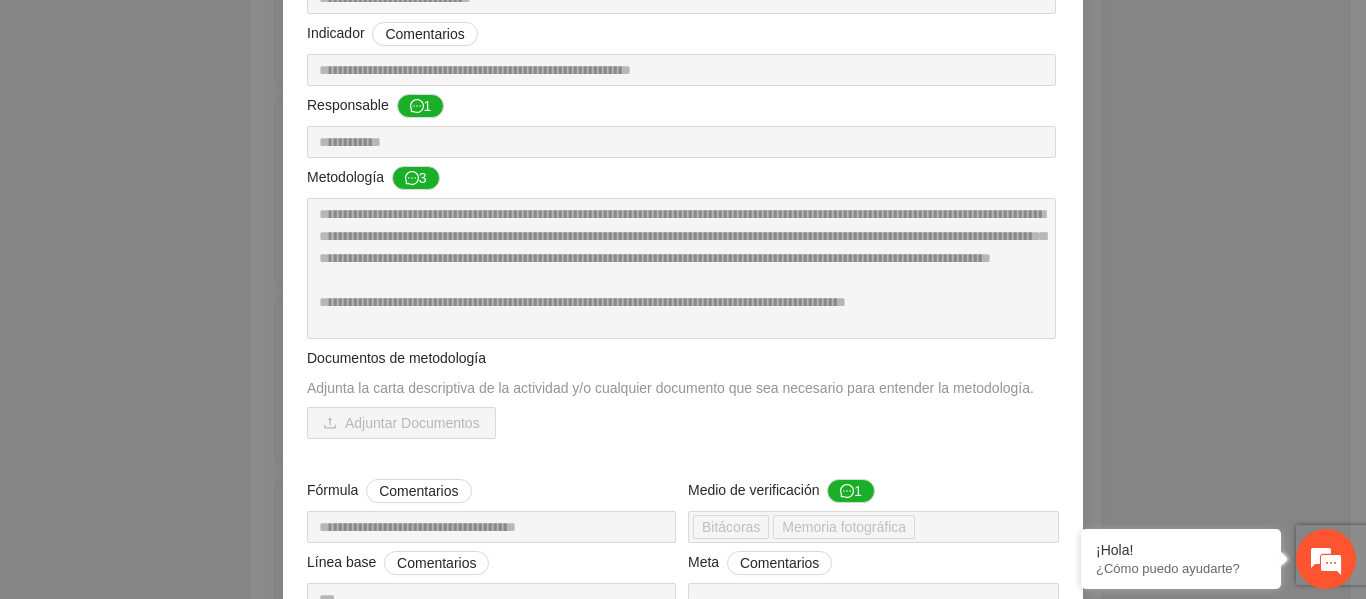 click on "**********" at bounding box center [683, 414] 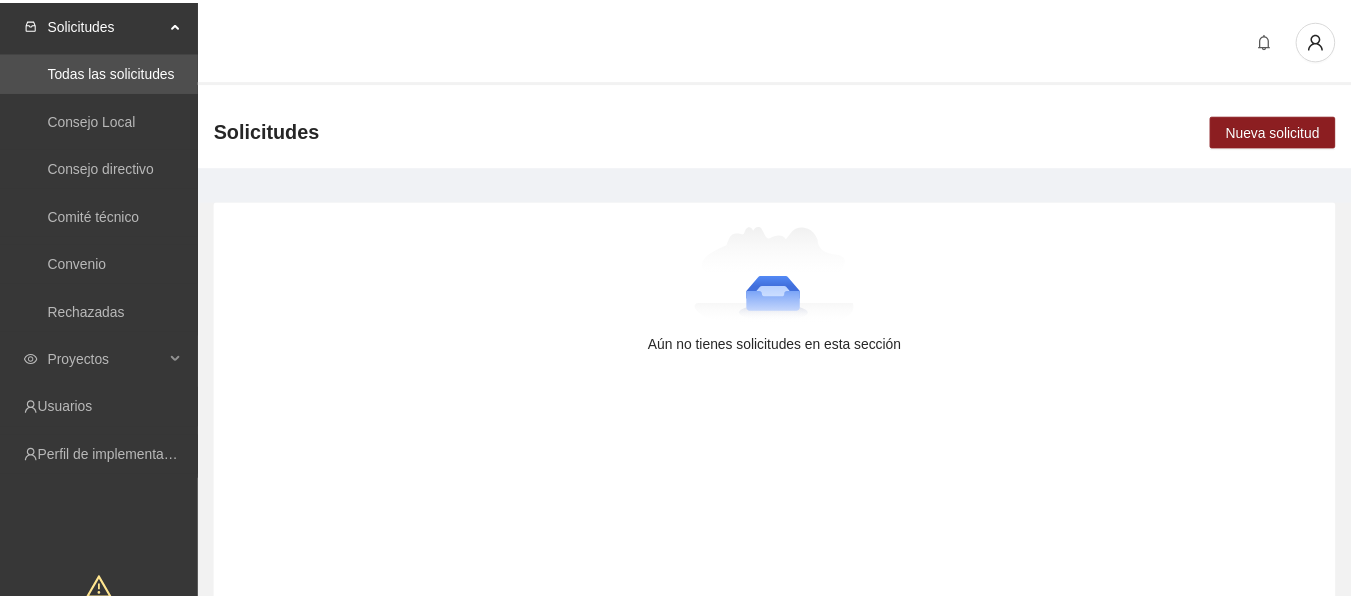 scroll, scrollTop: 0, scrollLeft: 0, axis: both 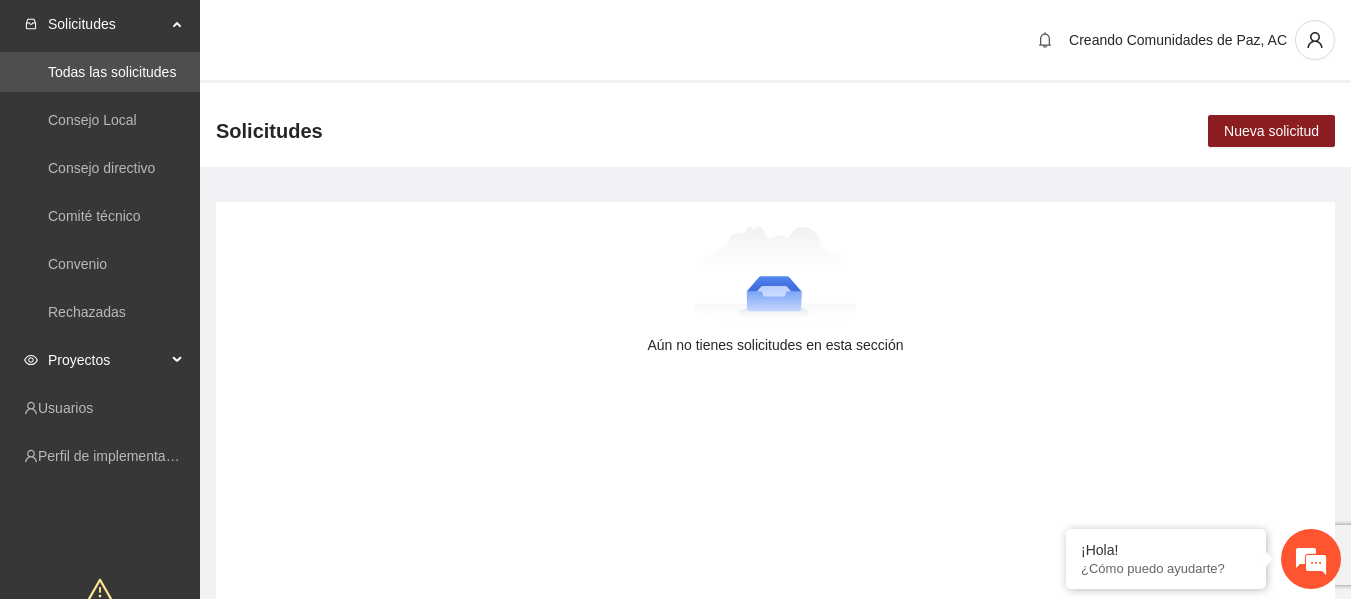click on "Proyectos" at bounding box center (107, 360) 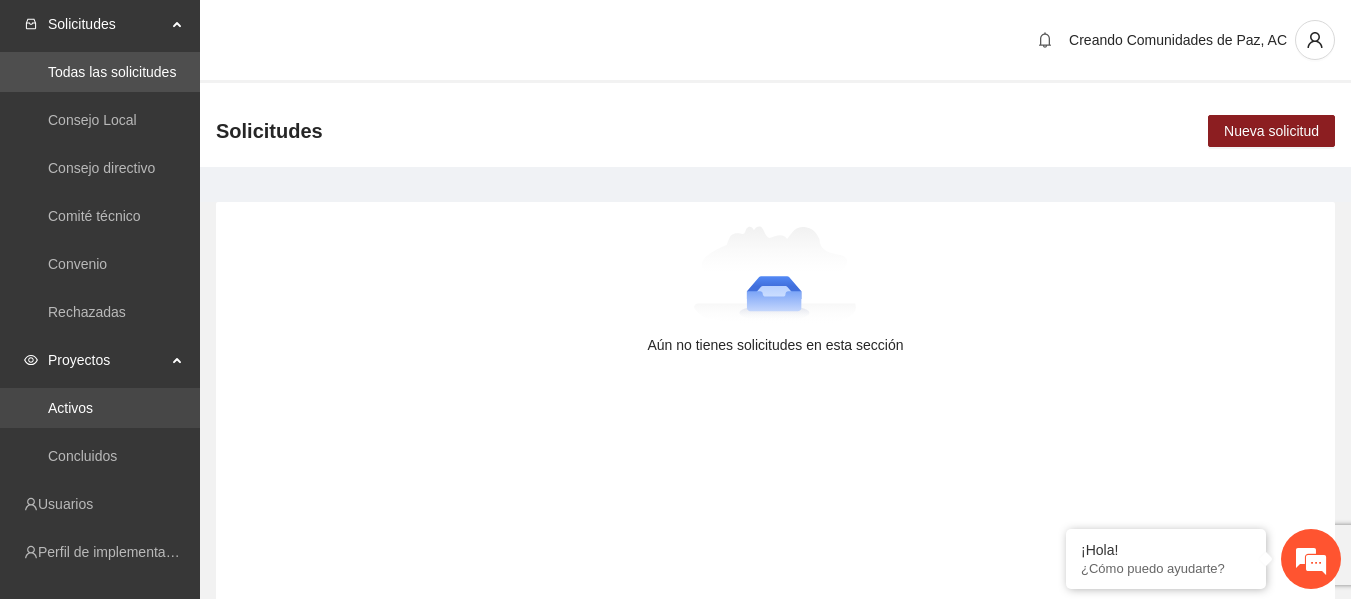 click on "Activos" at bounding box center [70, 408] 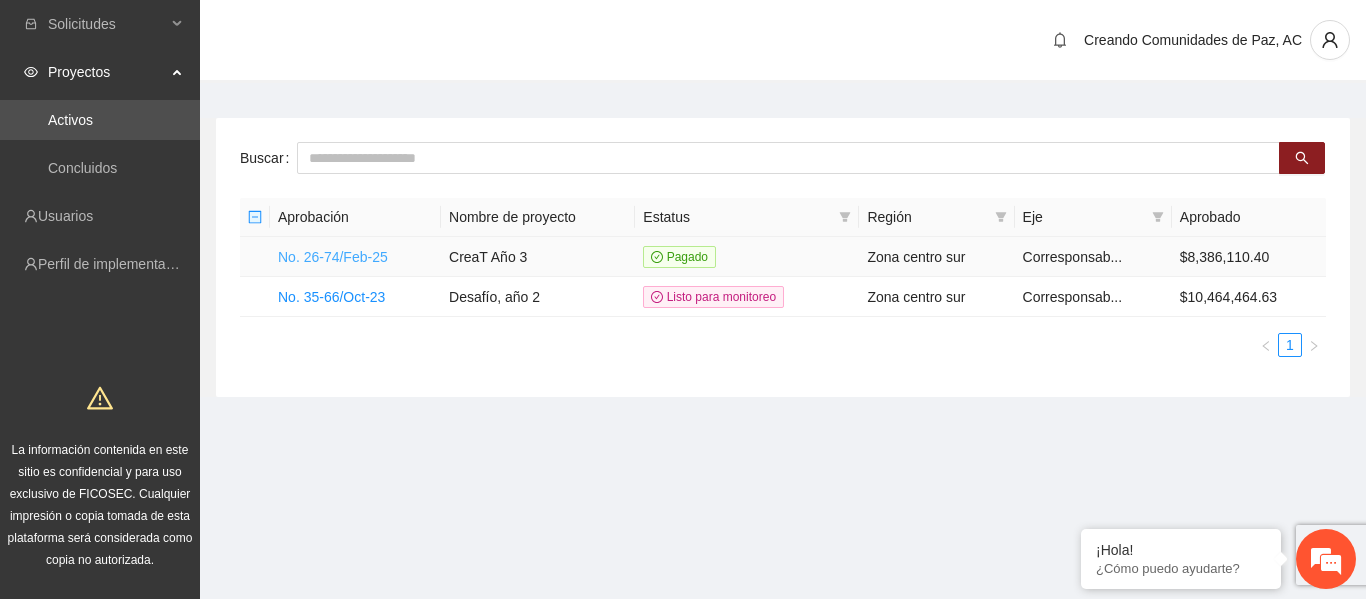 click on "No. 26-74/Feb-25" at bounding box center (333, 257) 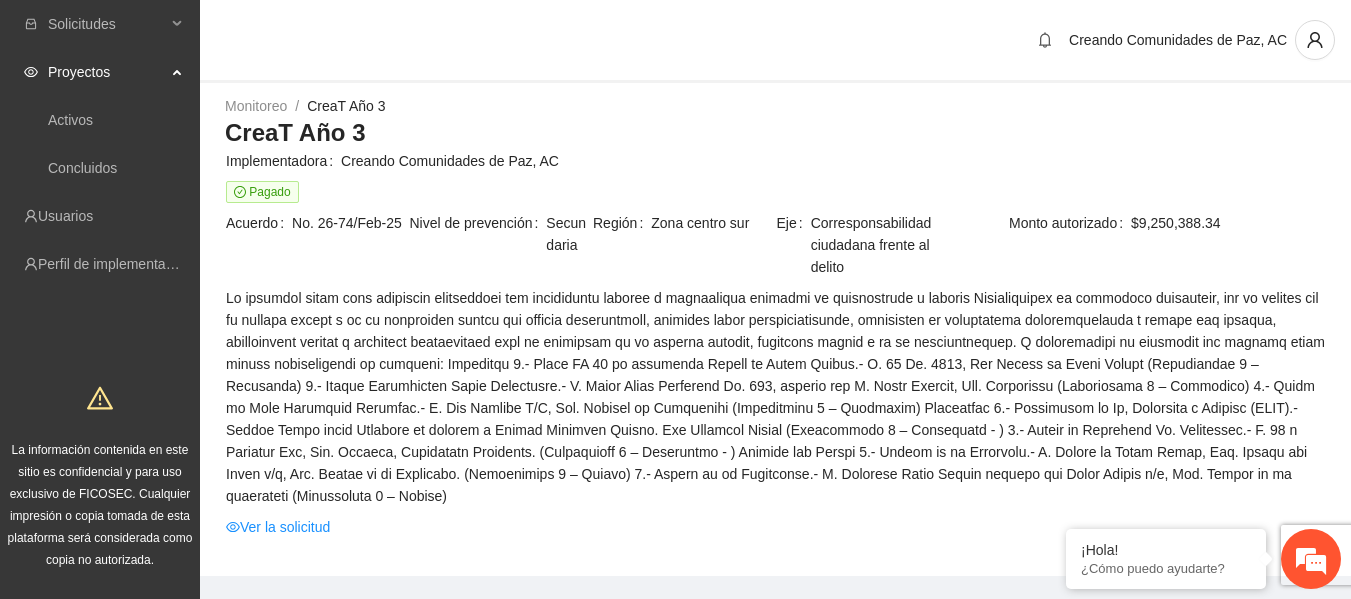scroll, scrollTop: 0, scrollLeft: 0, axis: both 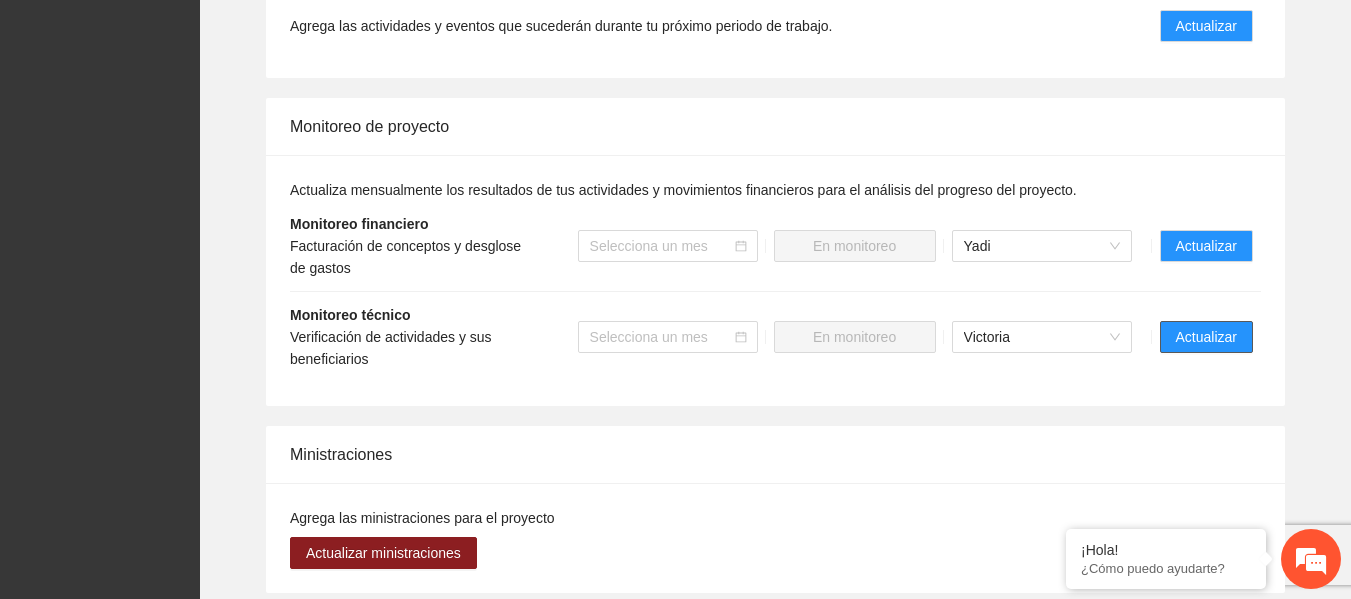 click on "Actualizar" at bounding box center (1206, 337) 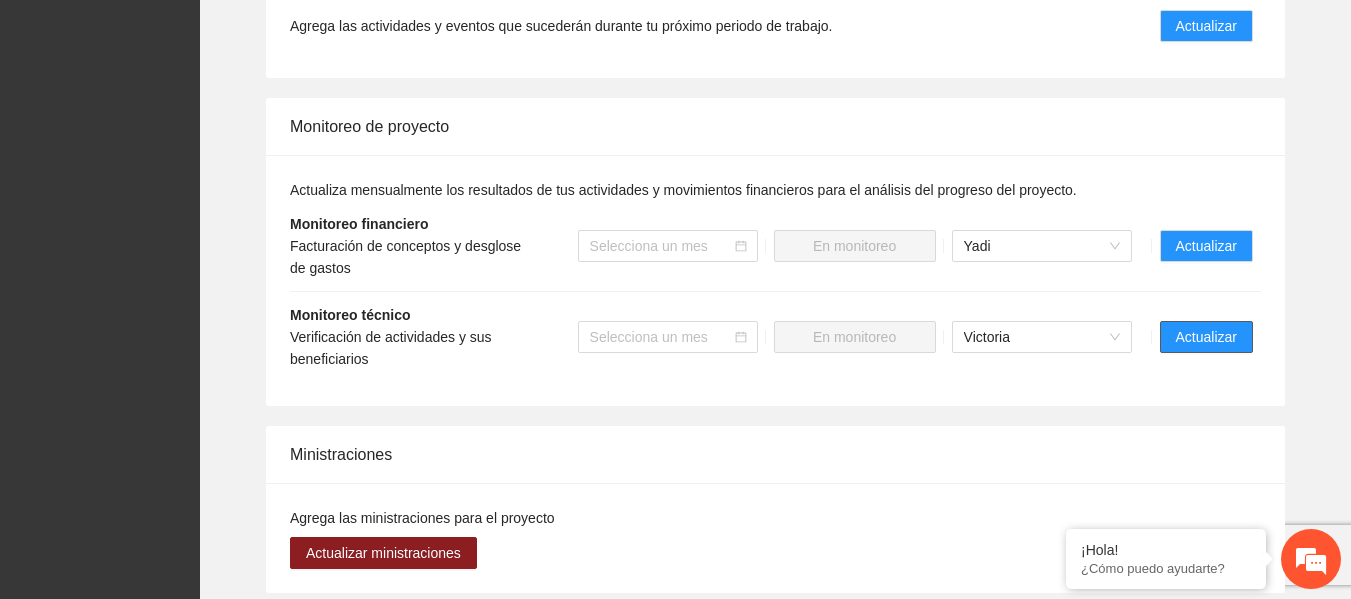scroll, scrollTop: 0, scrollLeft: 0, axis: both 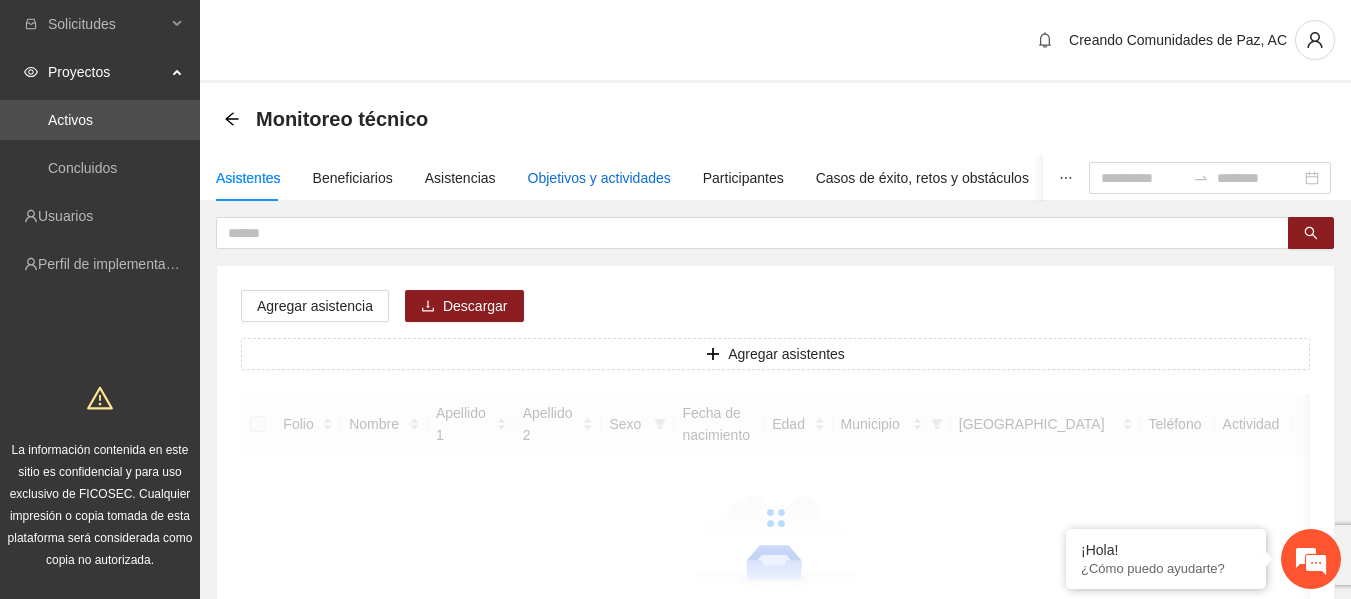 click on "Objetivos y actividades" at bounding box center [599, 178] 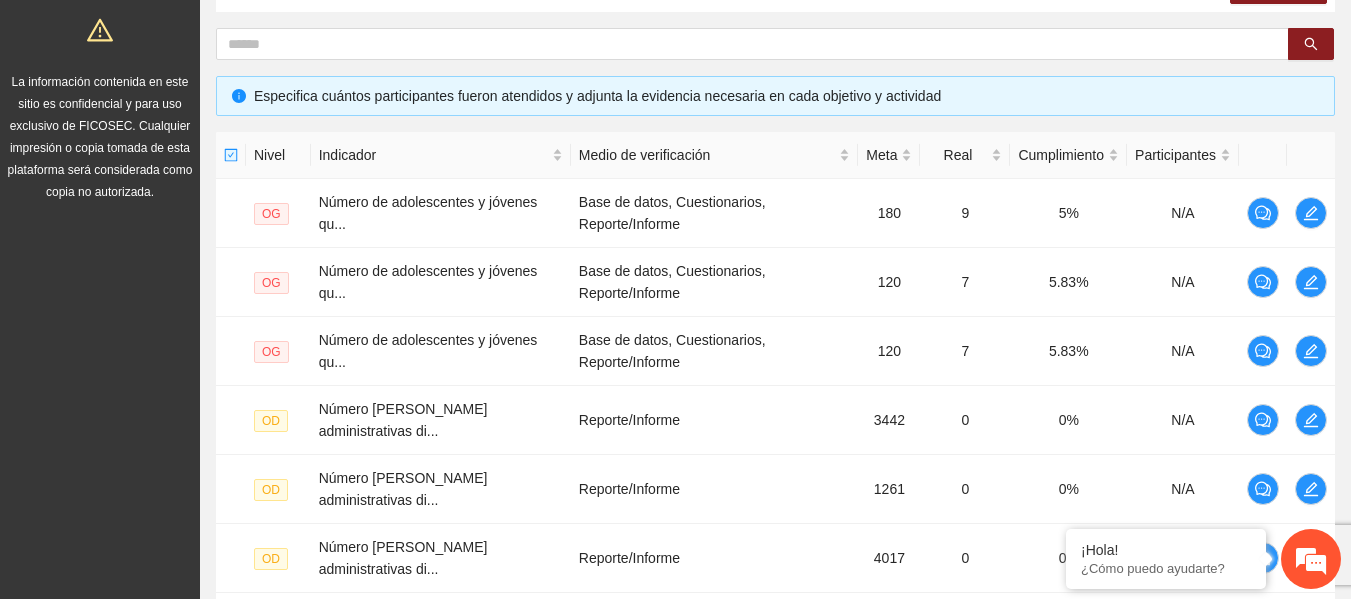 scroll, scrollTop: 818, scrollLeft: 0, axis: vertical 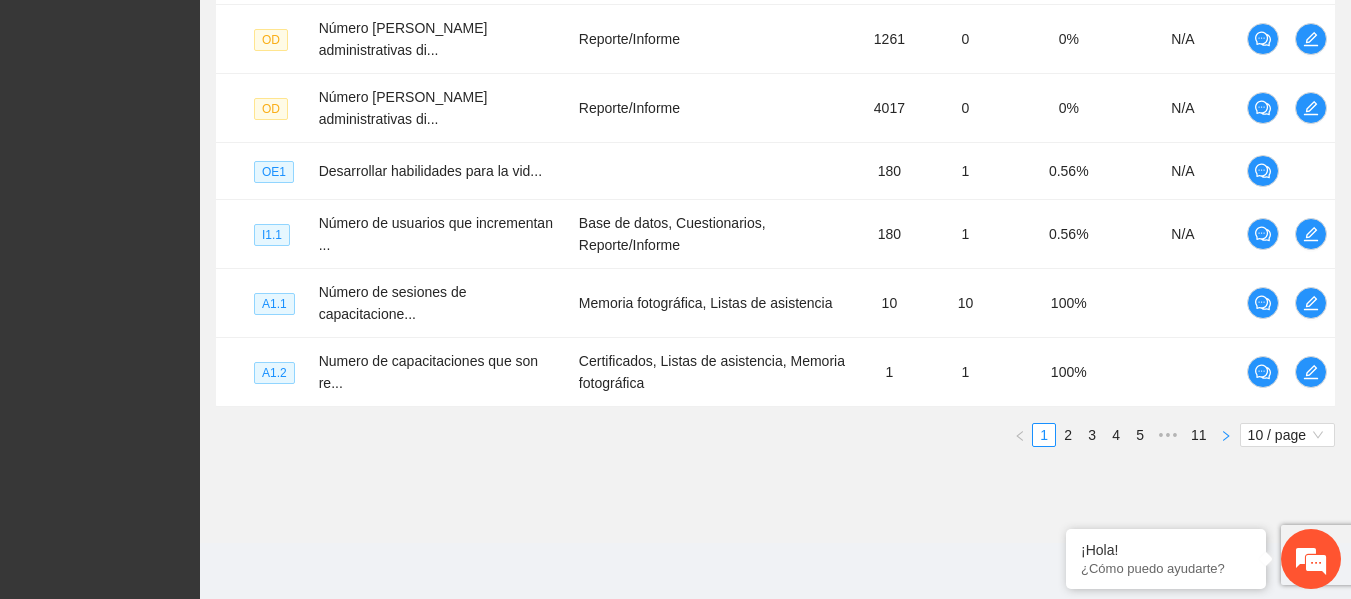 click 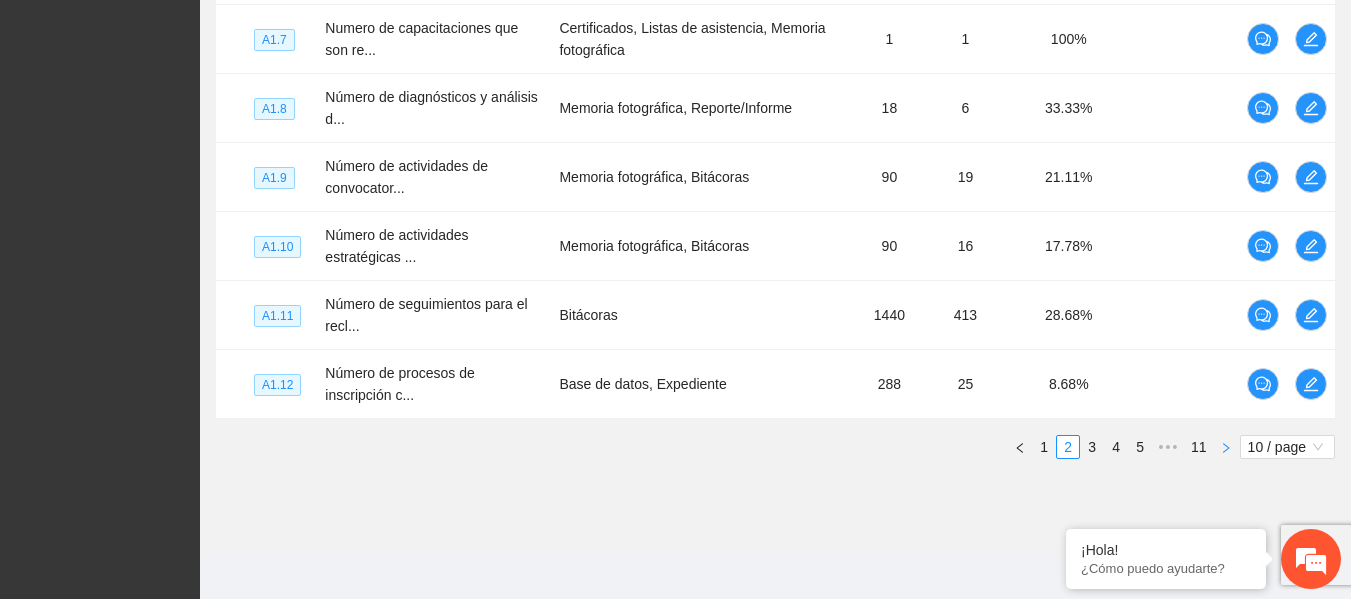 click at bounding box center (1226, 447) 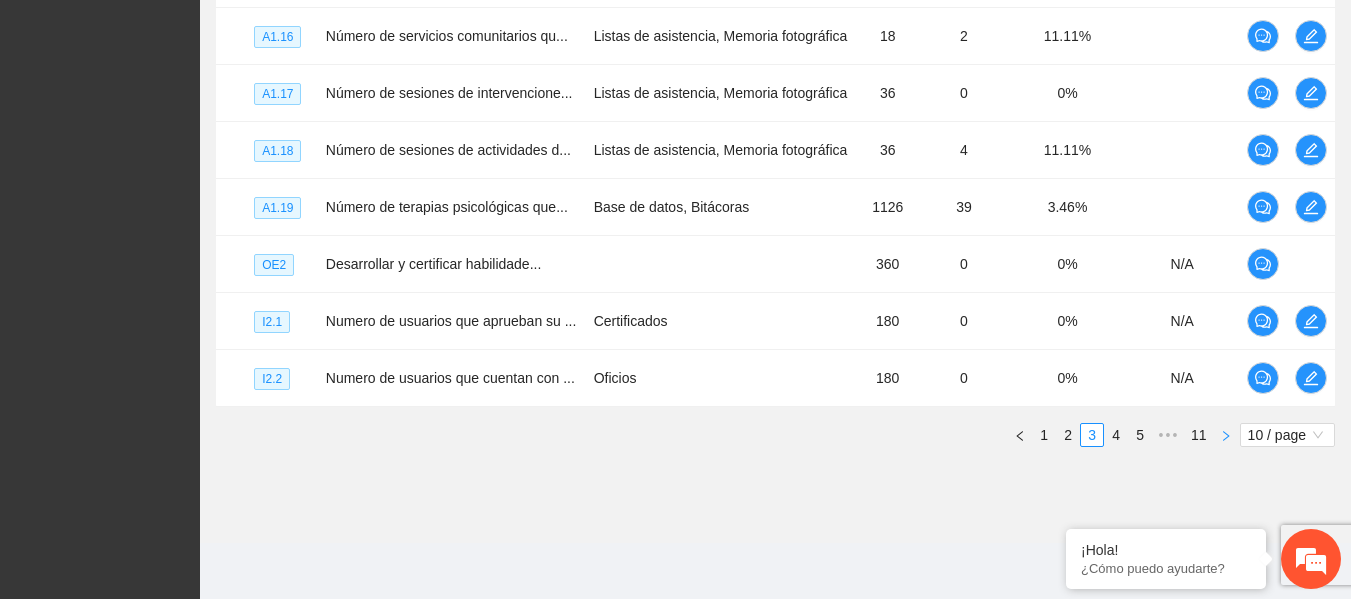 click 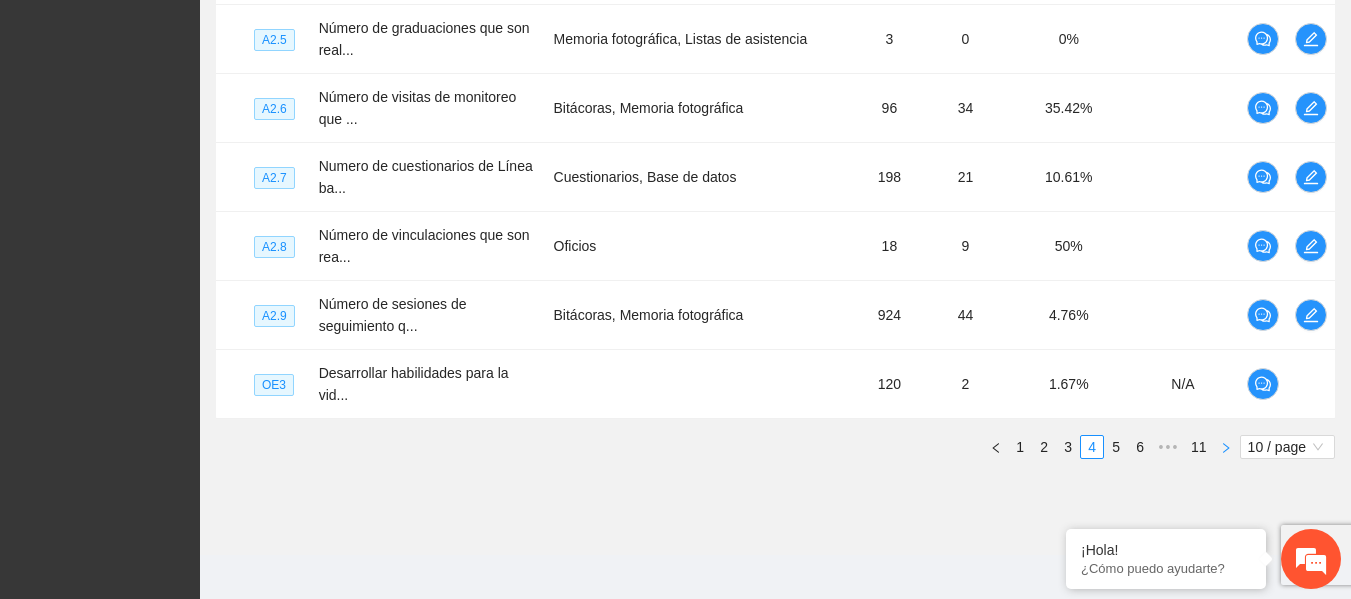 click at bounding box center [1226, 447] 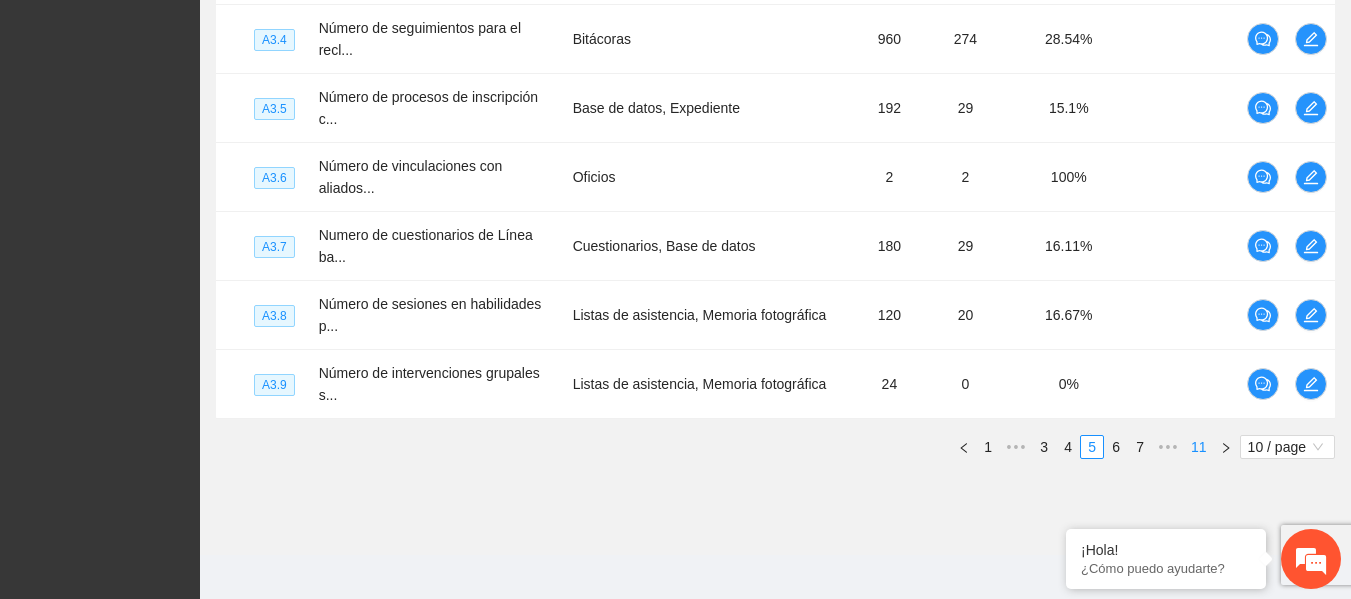 click on "11" at bounding box center [1199, 447] 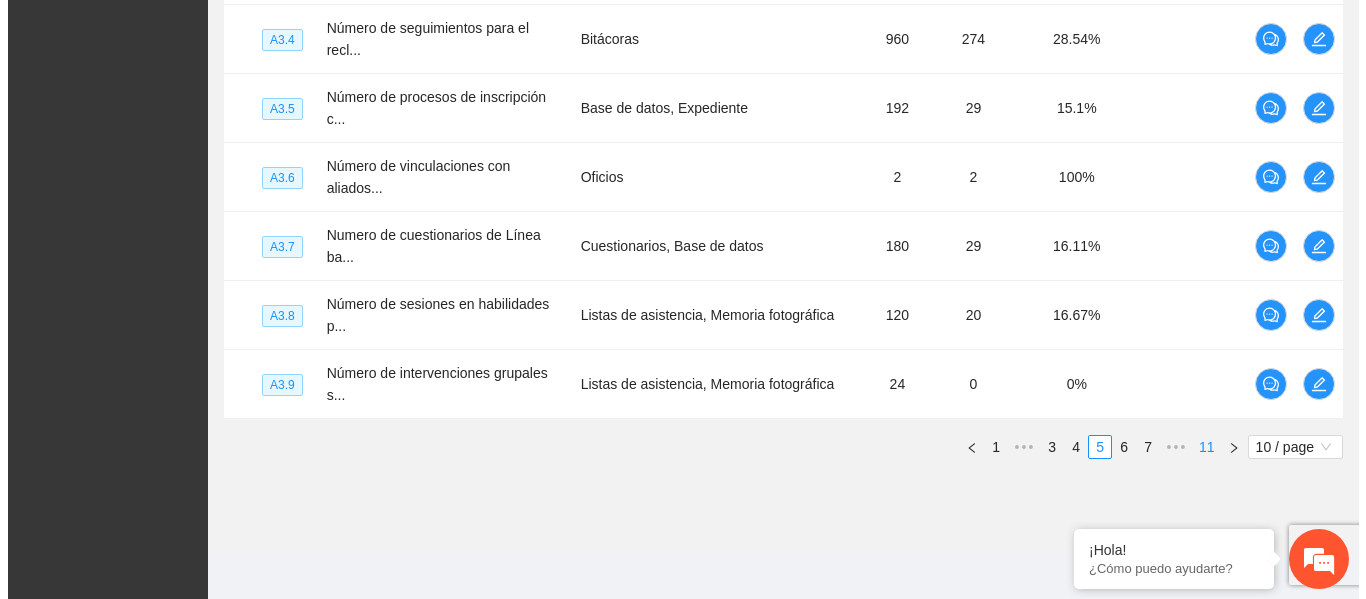scroll, scrollTop: 425, scrollLeft: 0, axis: vertical 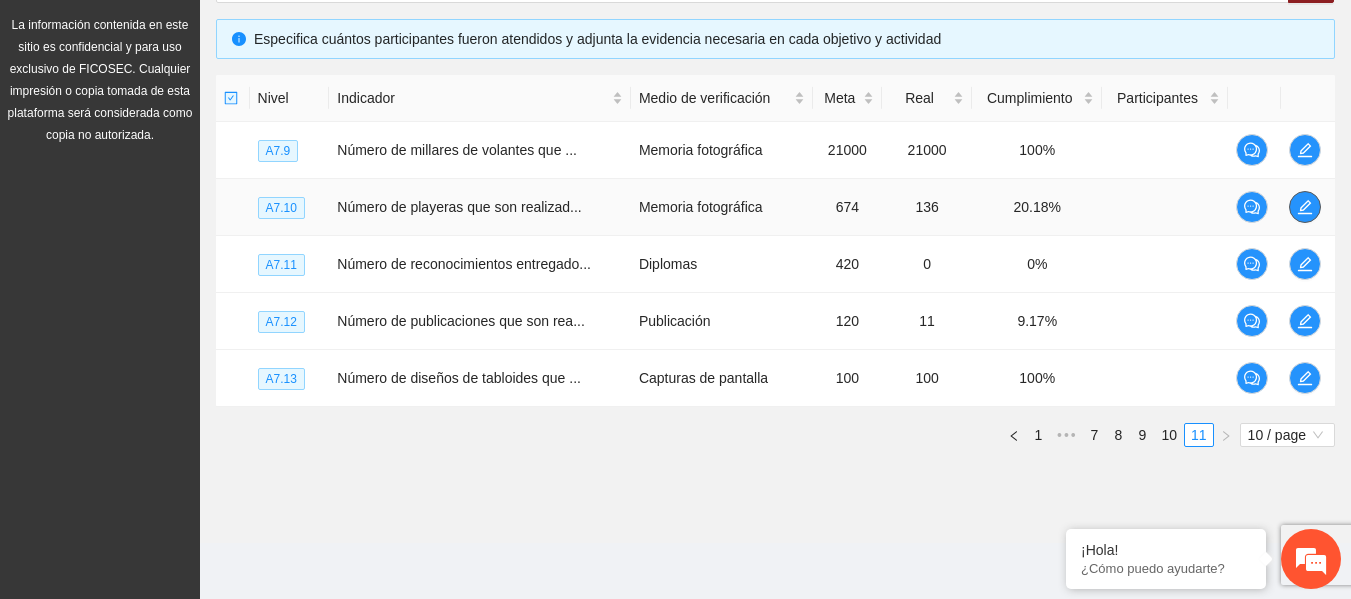 click 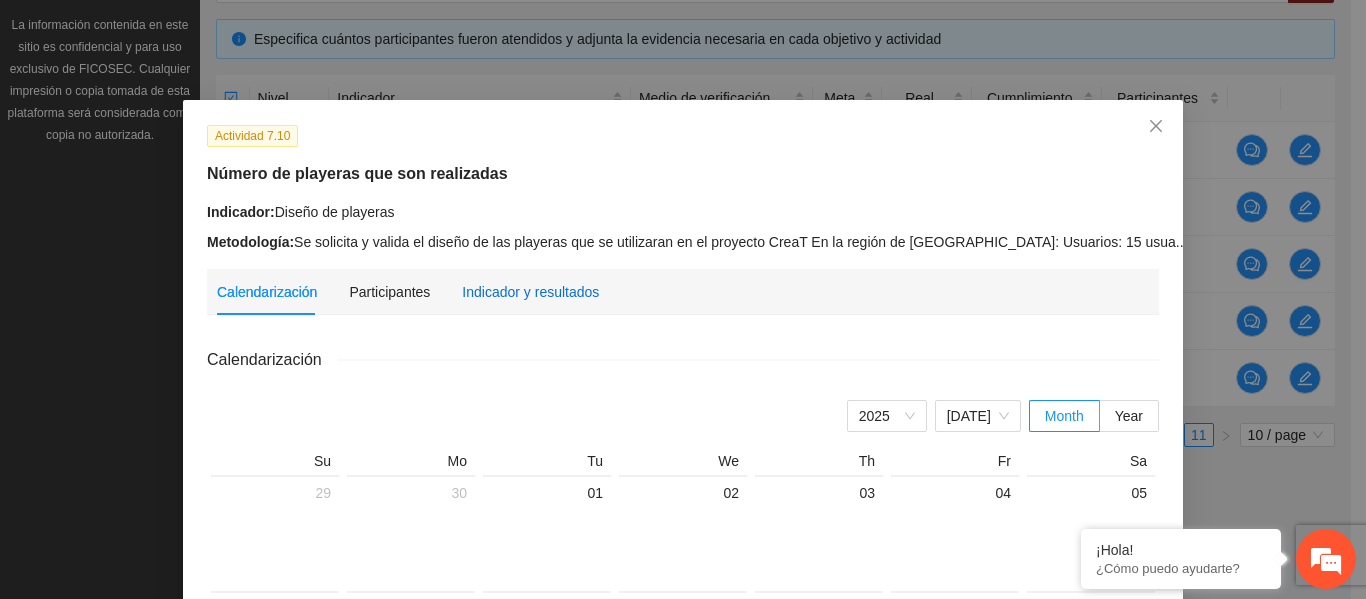 click on "Indicador y resultados" at bounding box center (530, 292) 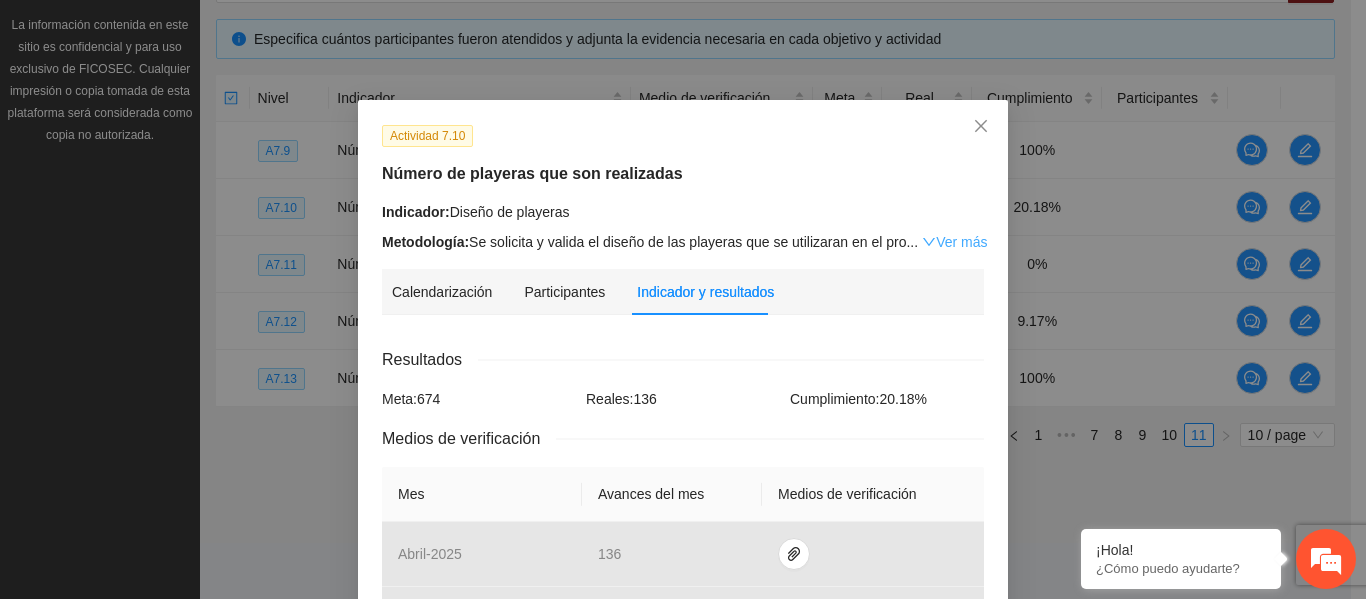click on "Ver más" at bounding box center [954, 242] 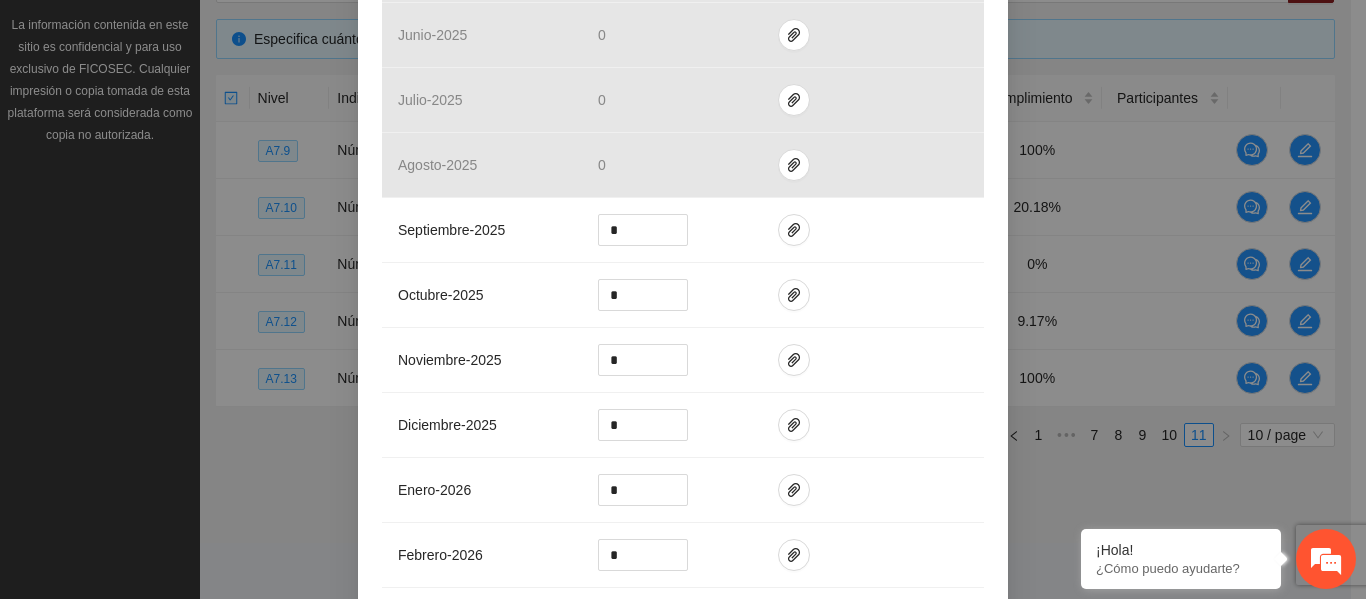 scroll, scrollTop: 784, scrollLeft: 0, axis: vertical 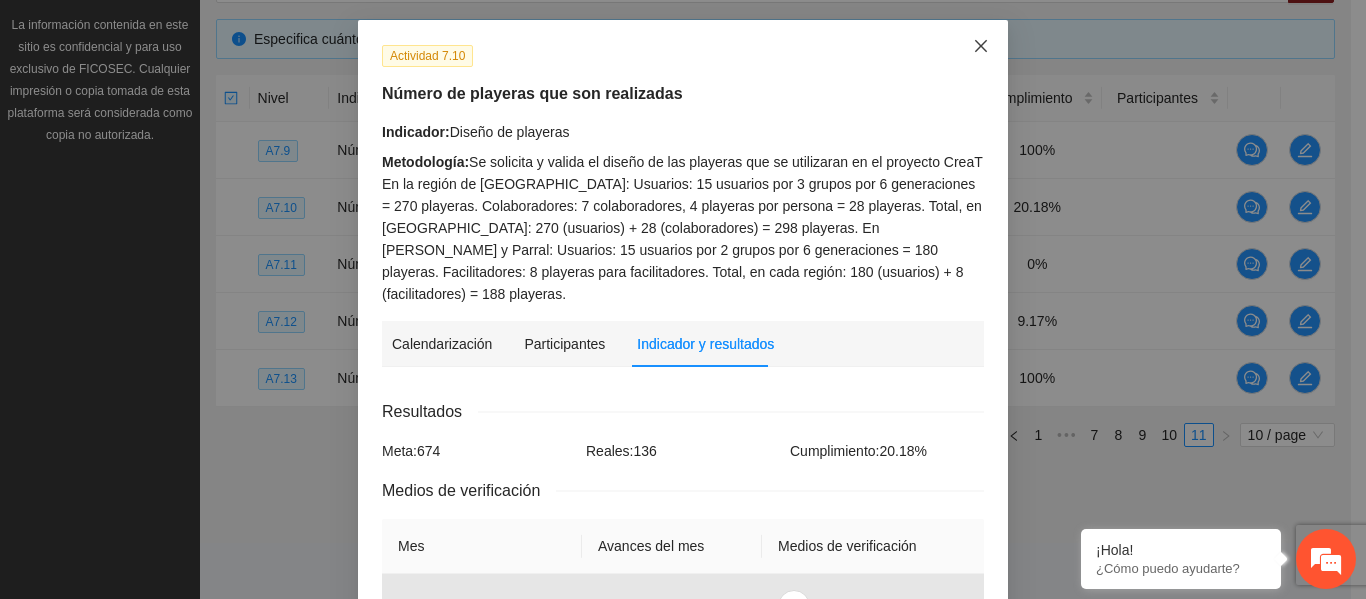 click 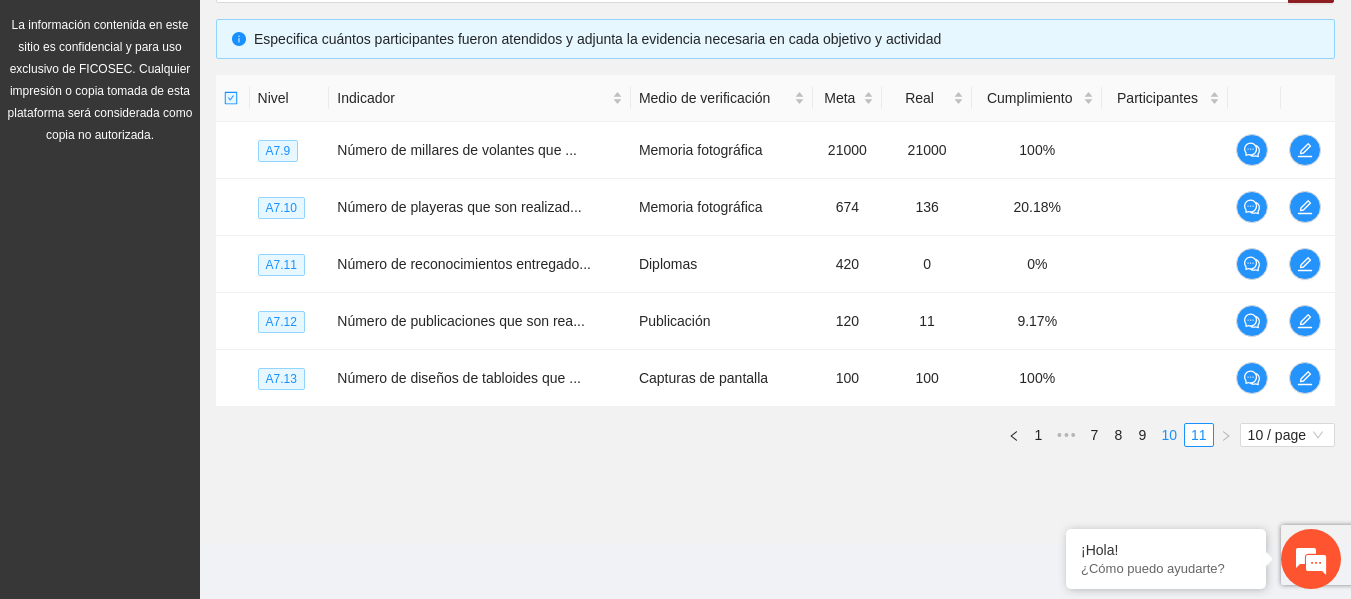 click on "10" at bounding box center (1169, 435) 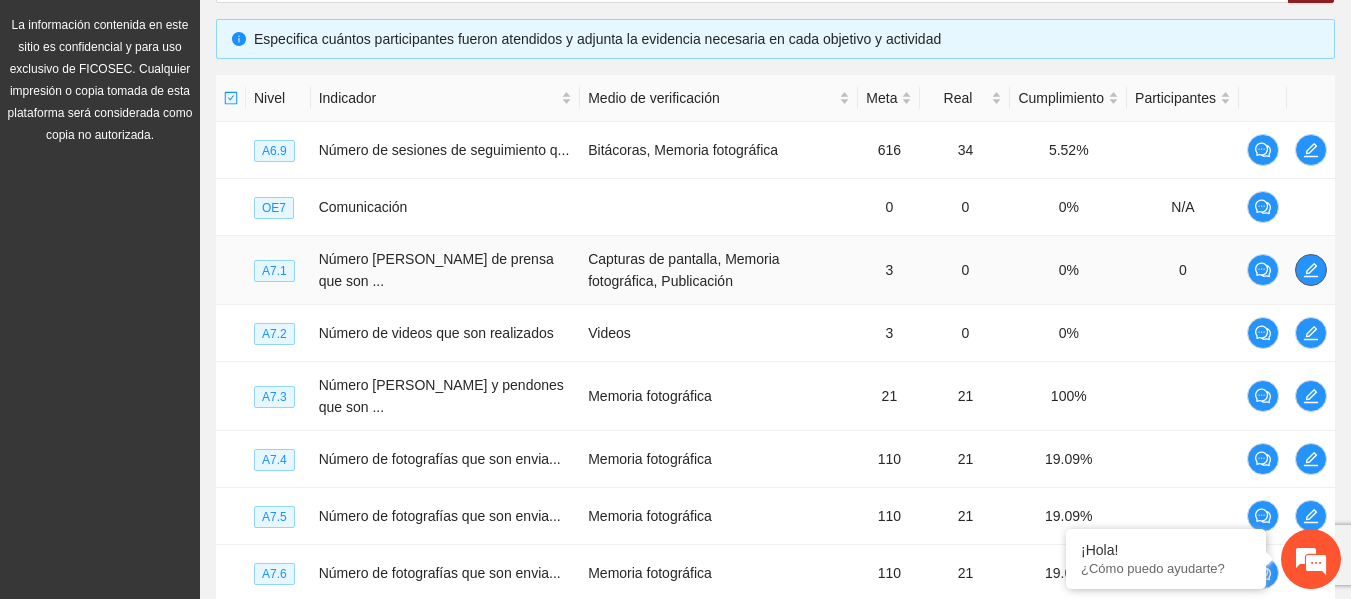 click 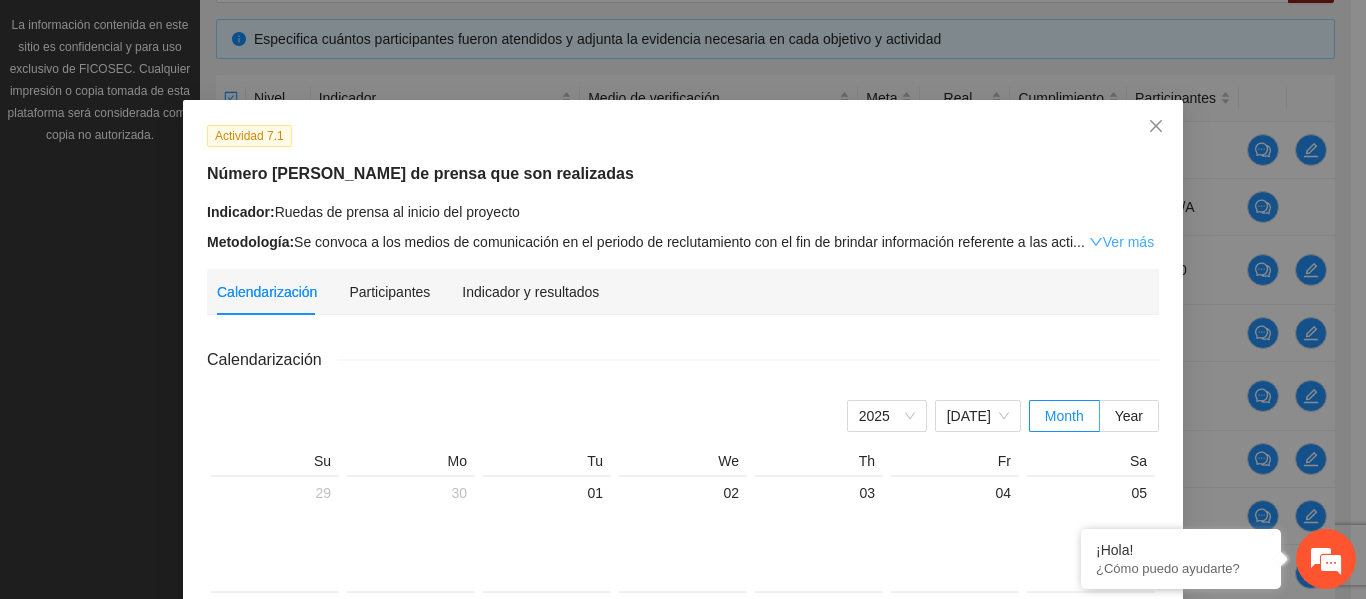 click 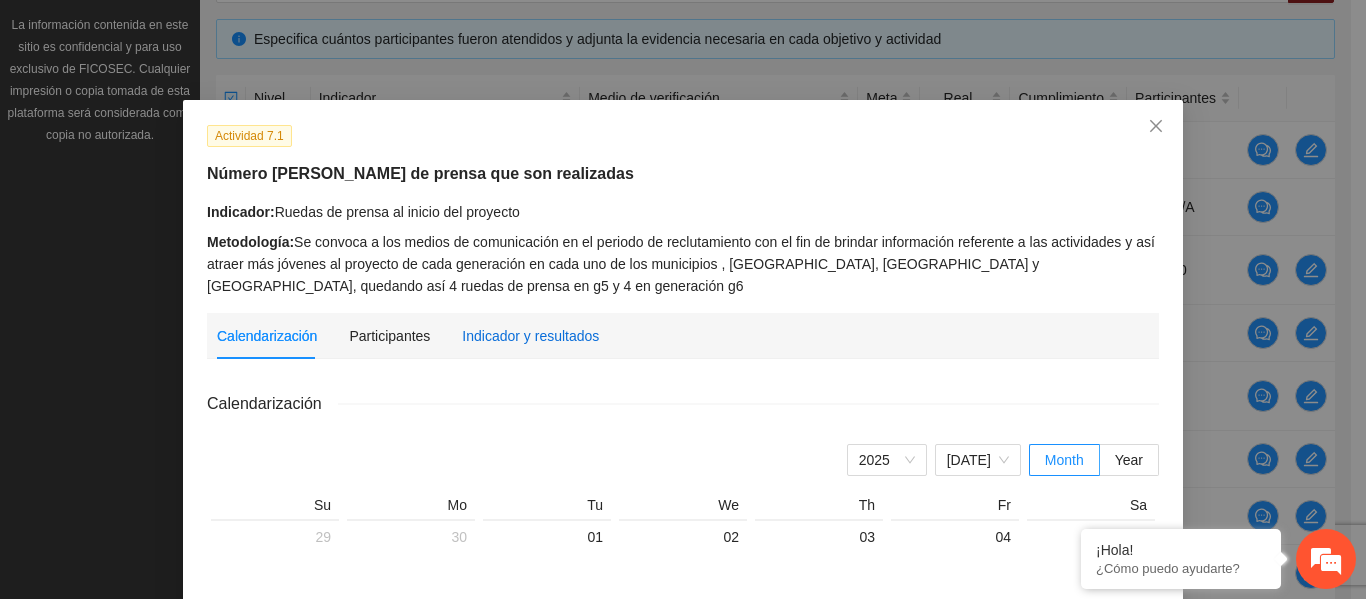 click on "Indicador y resultados" at bounding box center (530, 336) 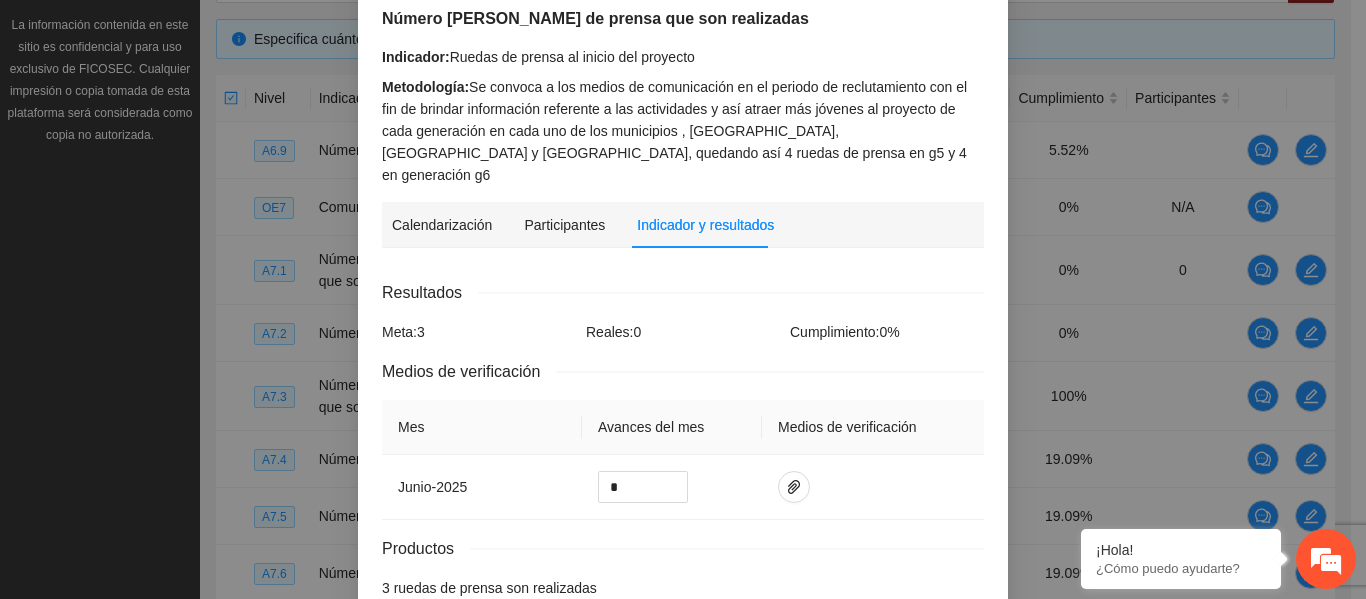 scroll, scrollTop: 247, scrollLeft: 0, axis: vertical 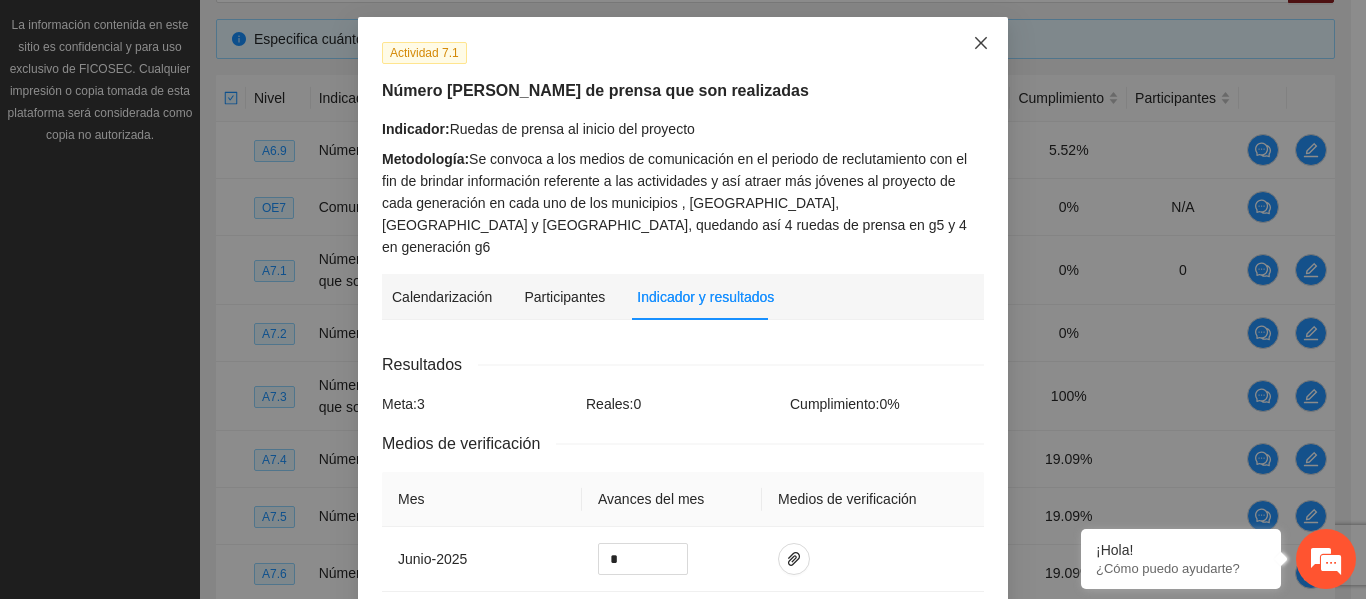 click at bounding box center [981, 44] 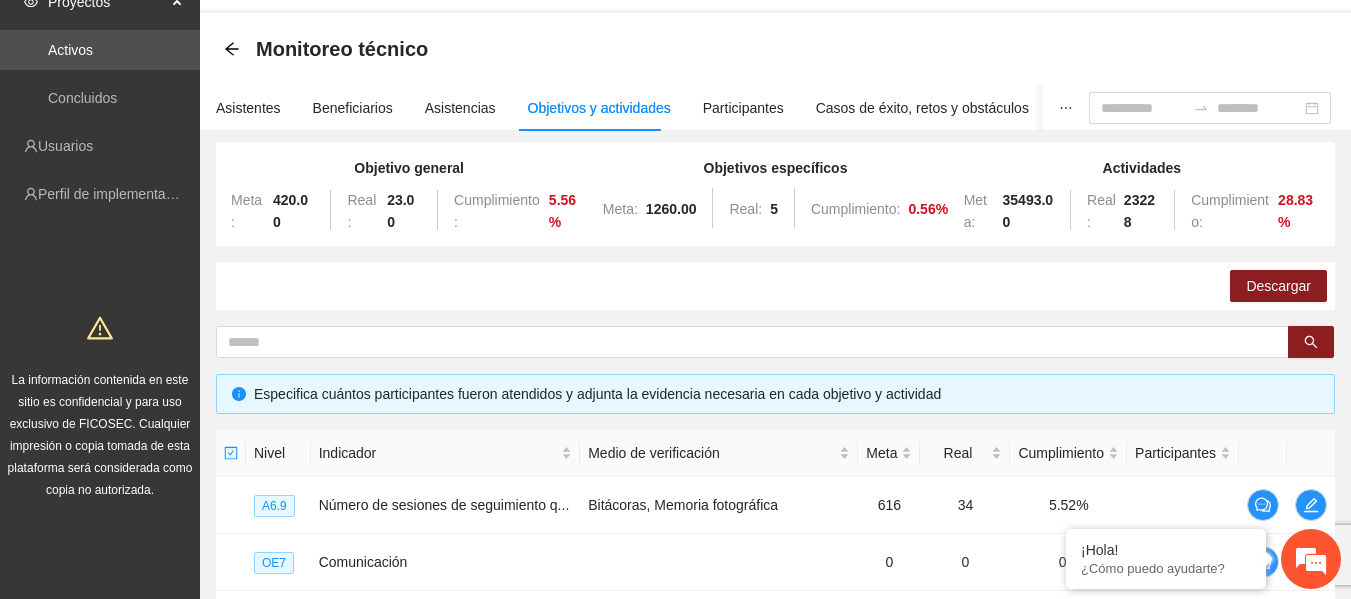 scroll, scrollTop: 60, scrollLeft: 0, axis: vertical 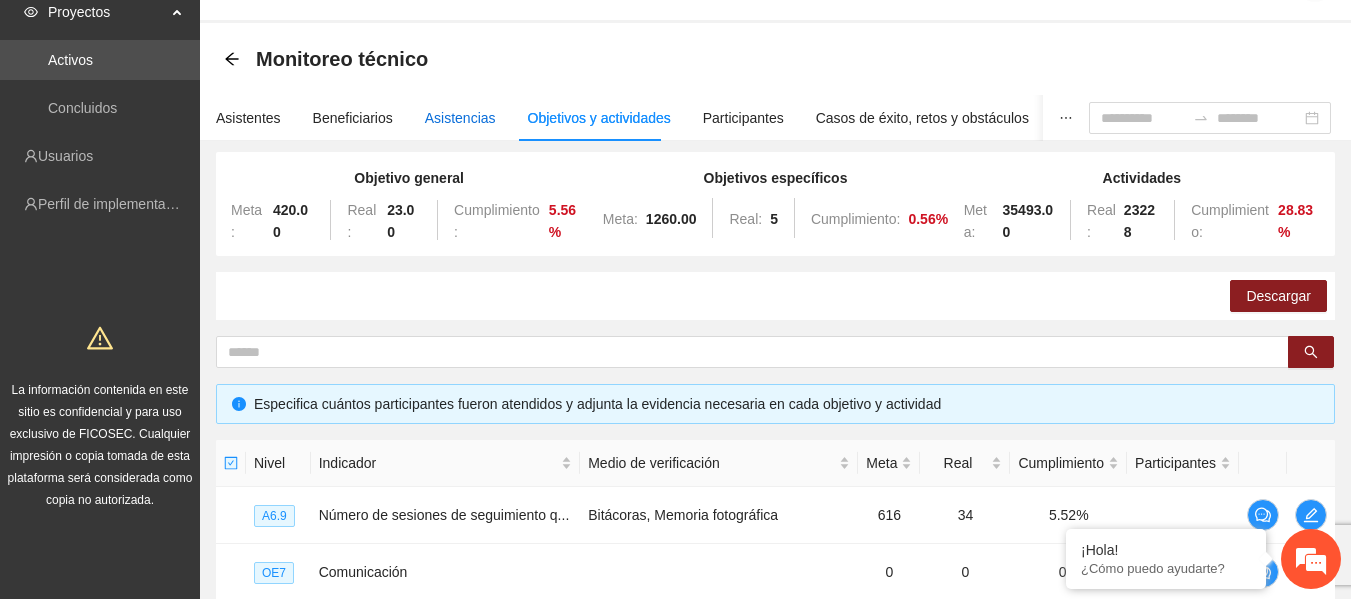 click on "Asistencias" at bounding box center (460, 118) 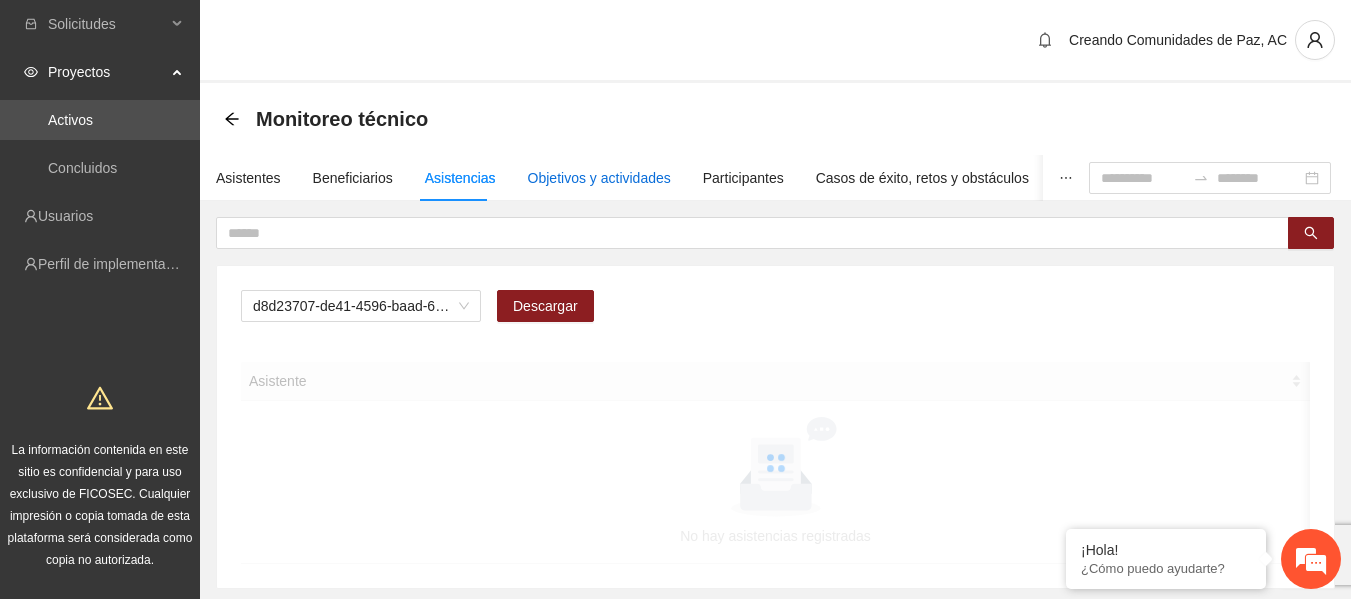 click on "Objetivos y actividades" at bounding box center [599, 178] 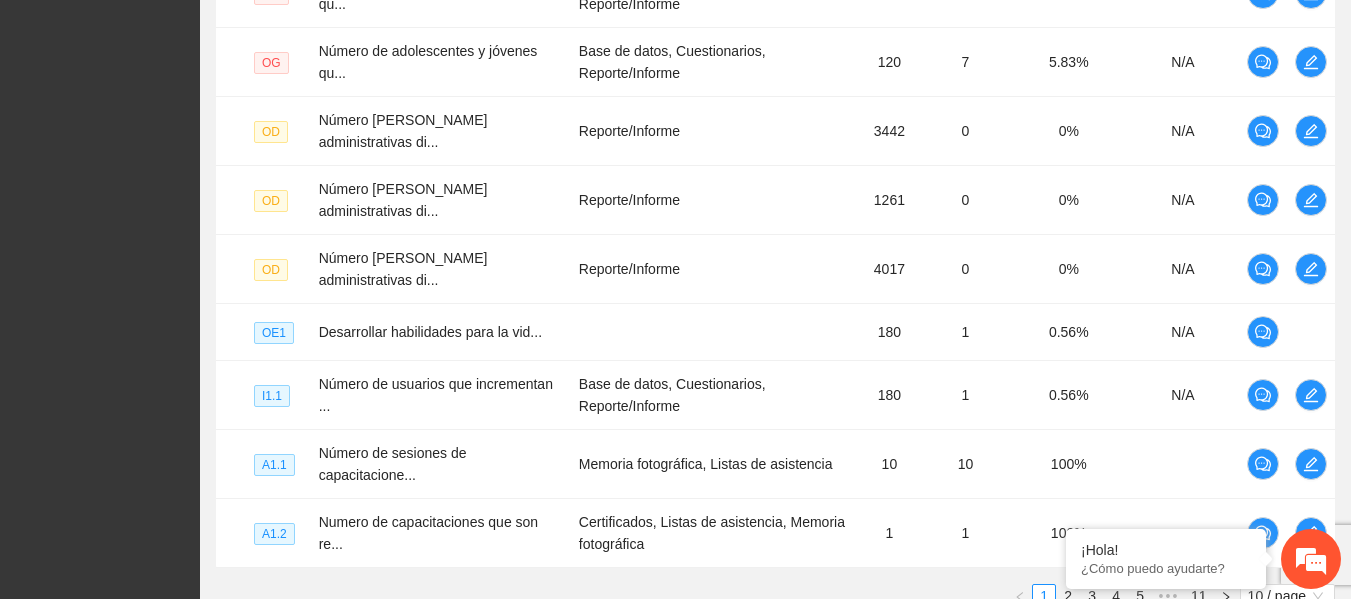 scroll, scrollTop: 700, scrollLeft: 0, axis: vertical 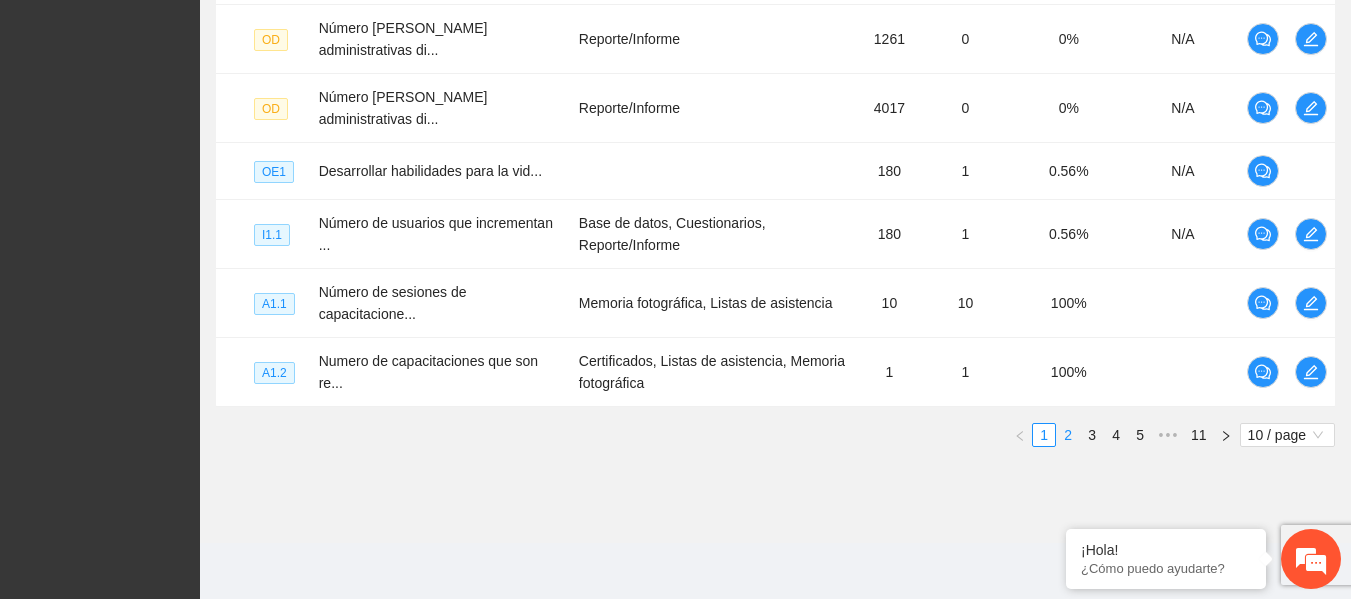 click on "2" at bounding box center (1068, 435) 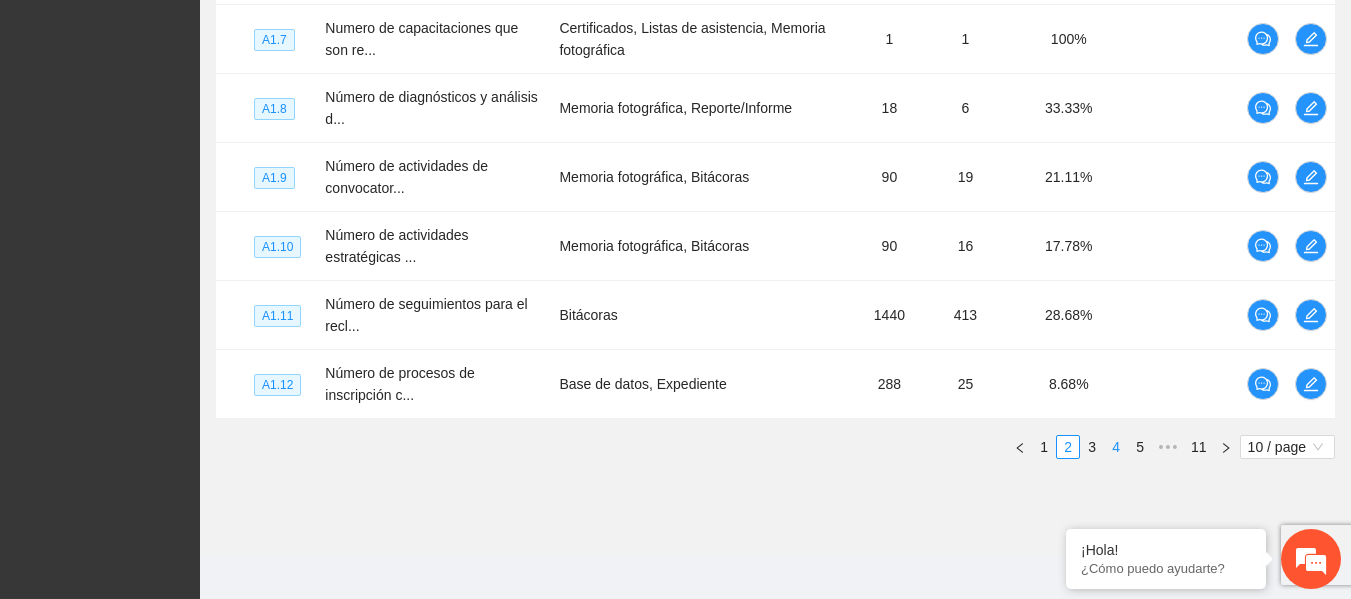 click on "4" at bounding box center [1116, 447] 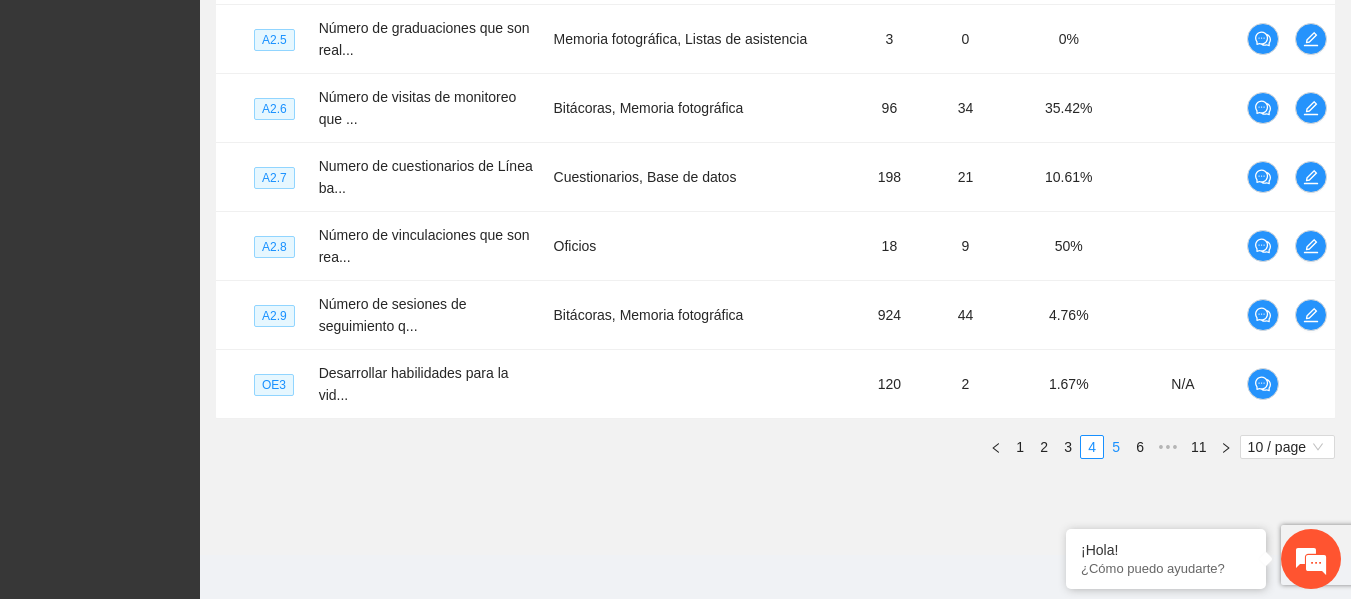 click on "5" at bounding box center (1116, 447) 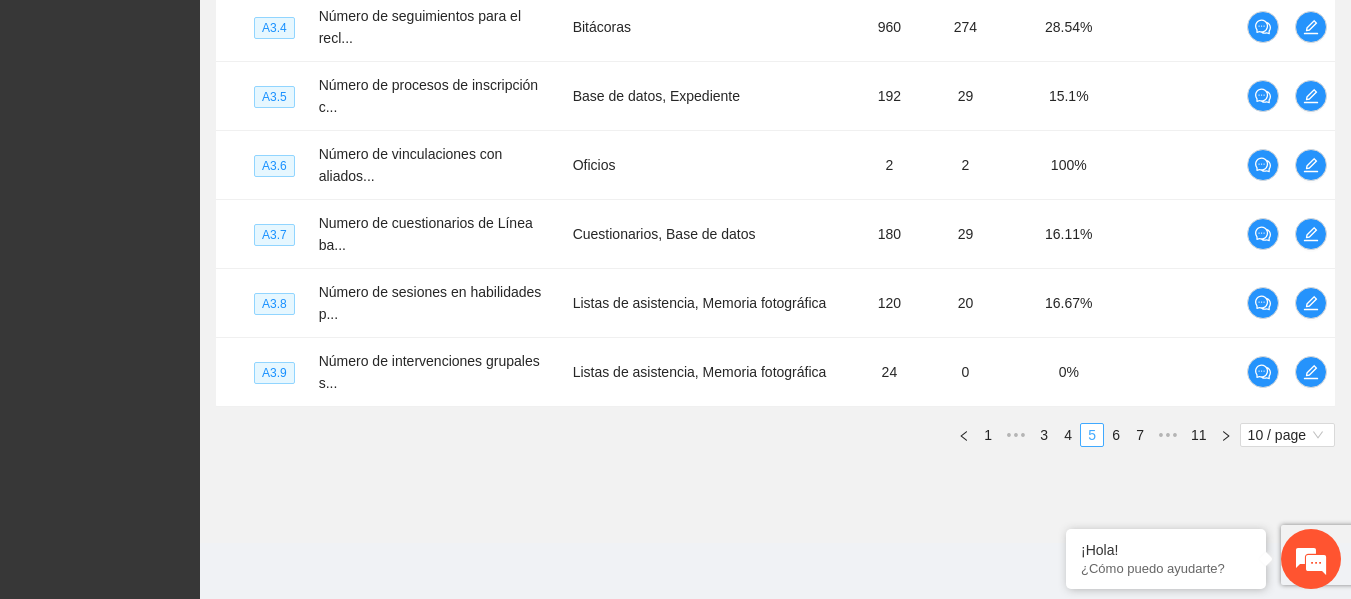 scroll, scrollTop: 806, scrollLeft: 0, axis: vertical 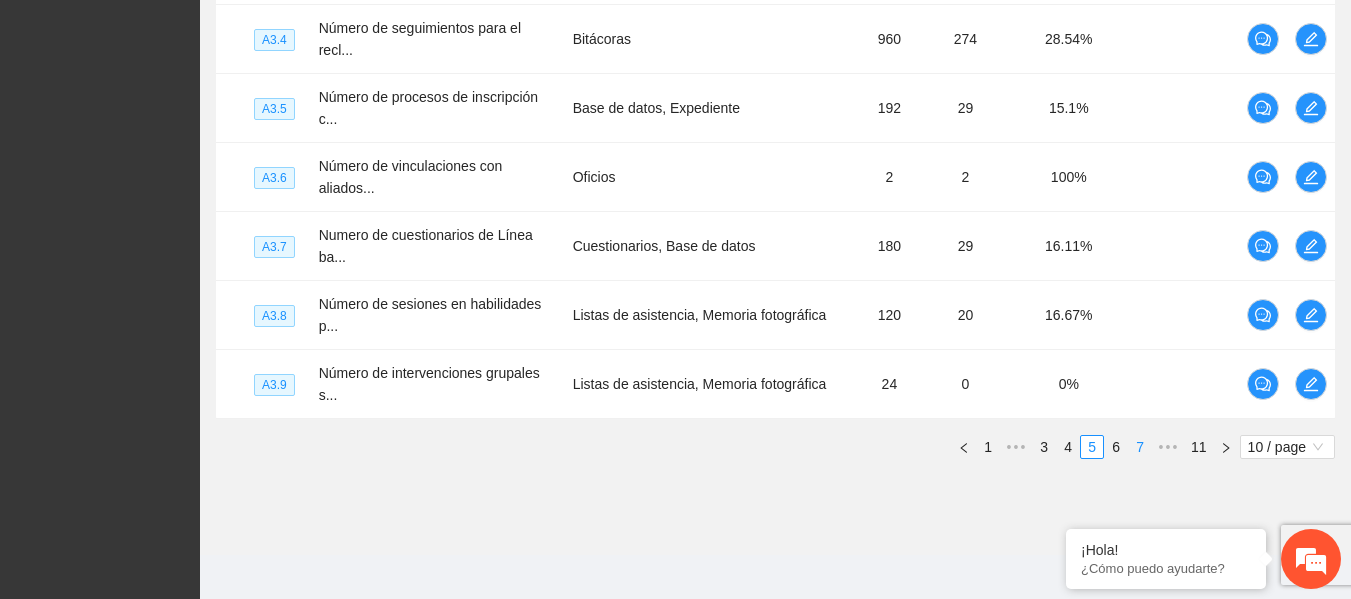 click on "7" at bounding box center (1140, 447) 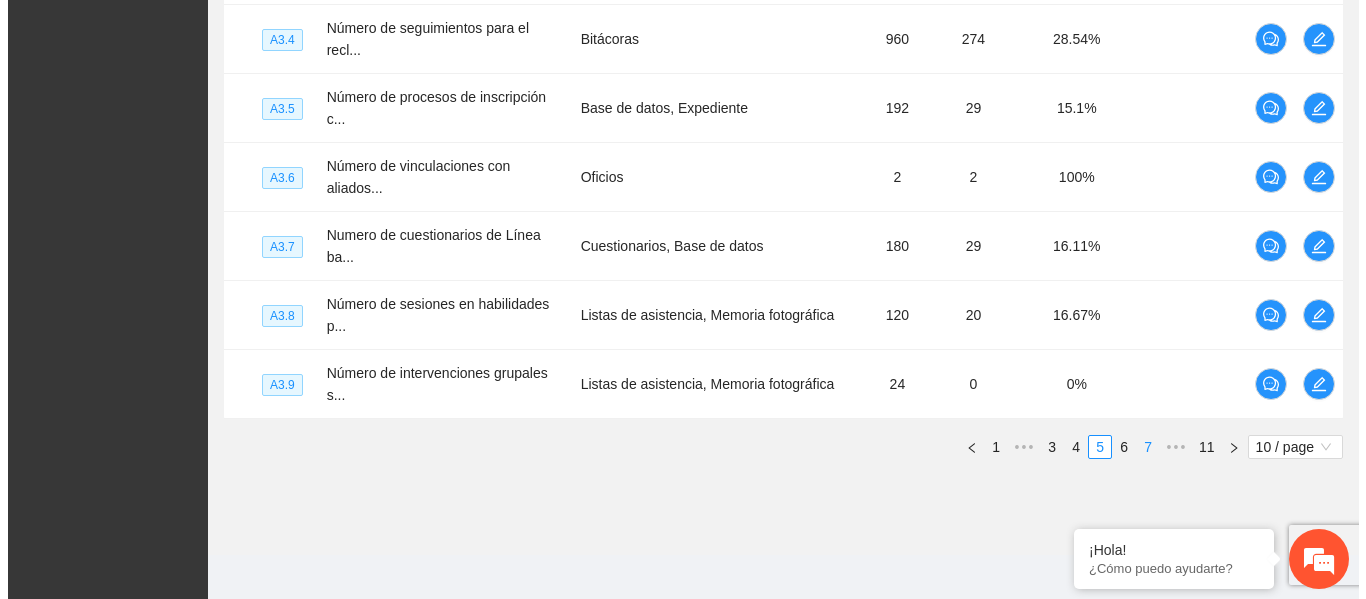 scroll, scrollTop: 794, scrollLeft: 0, axis: vertical 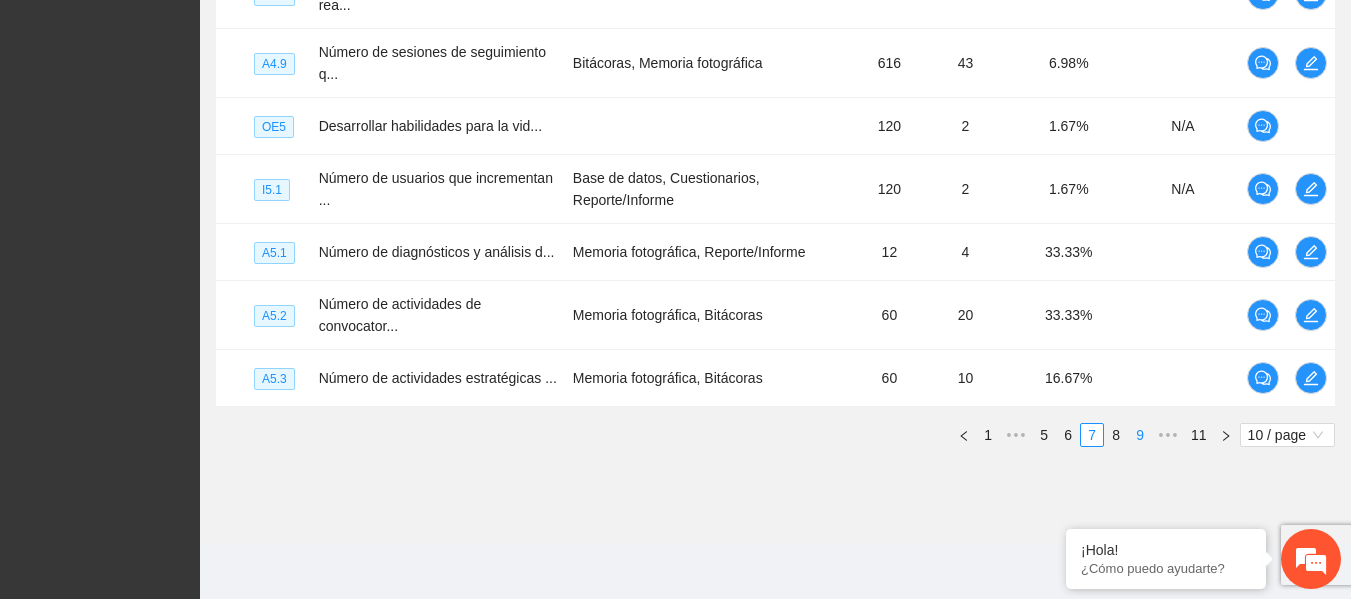 click on "9" at bounding box center (1140, 435) 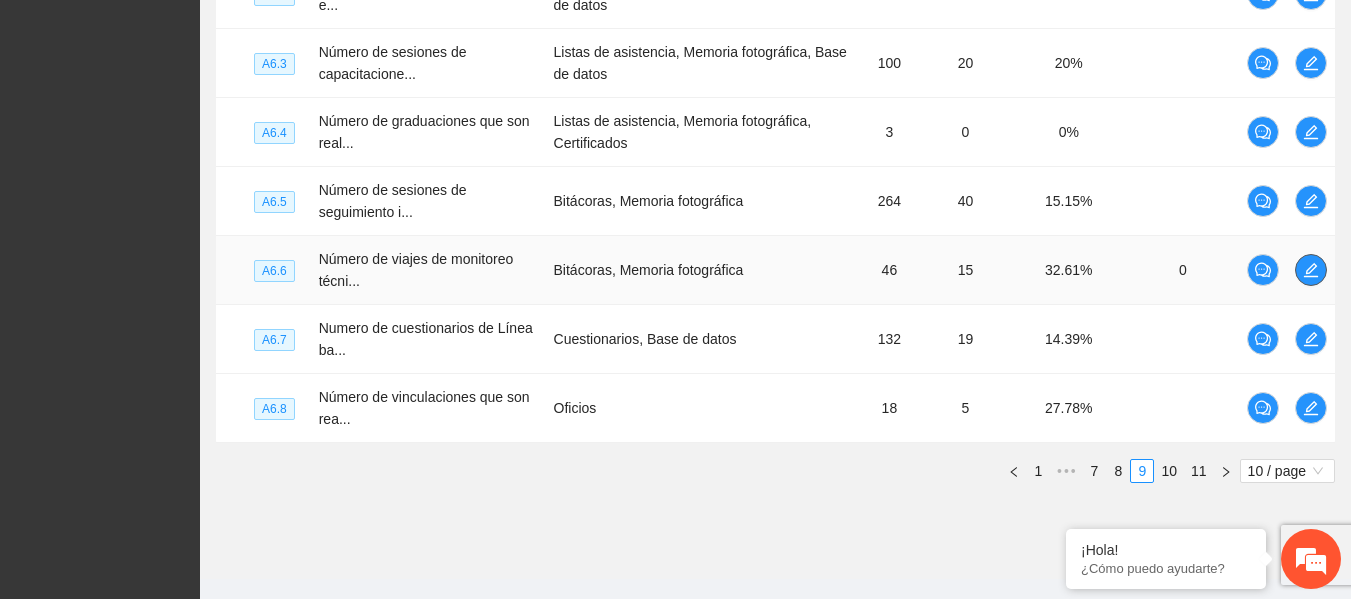 click 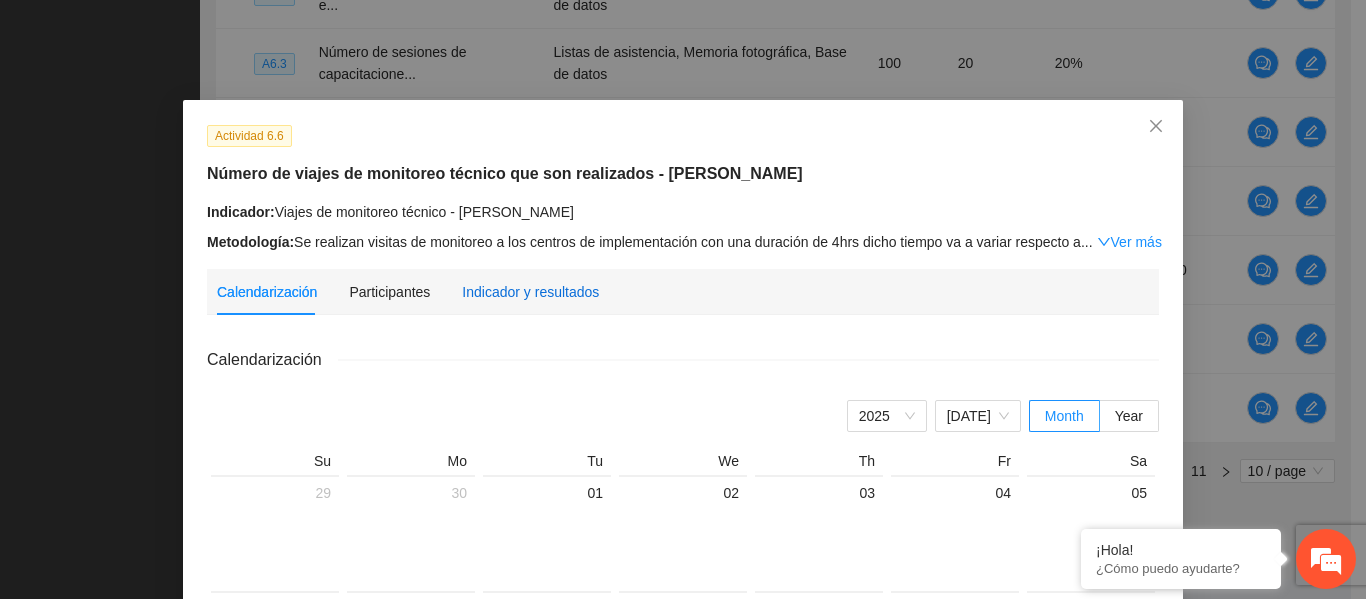 click on "Indicador y resultados" at bounding box center (530, 292) 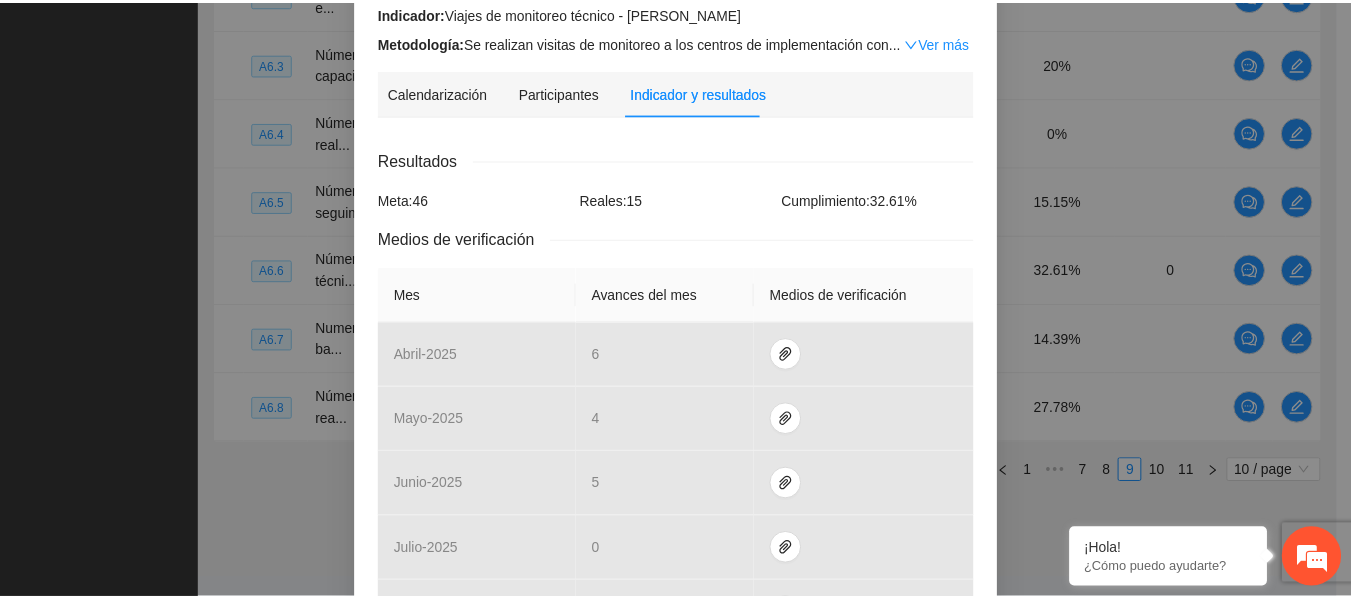 scroll, scrollTop: 0, scrollLeft: 0, axis: both 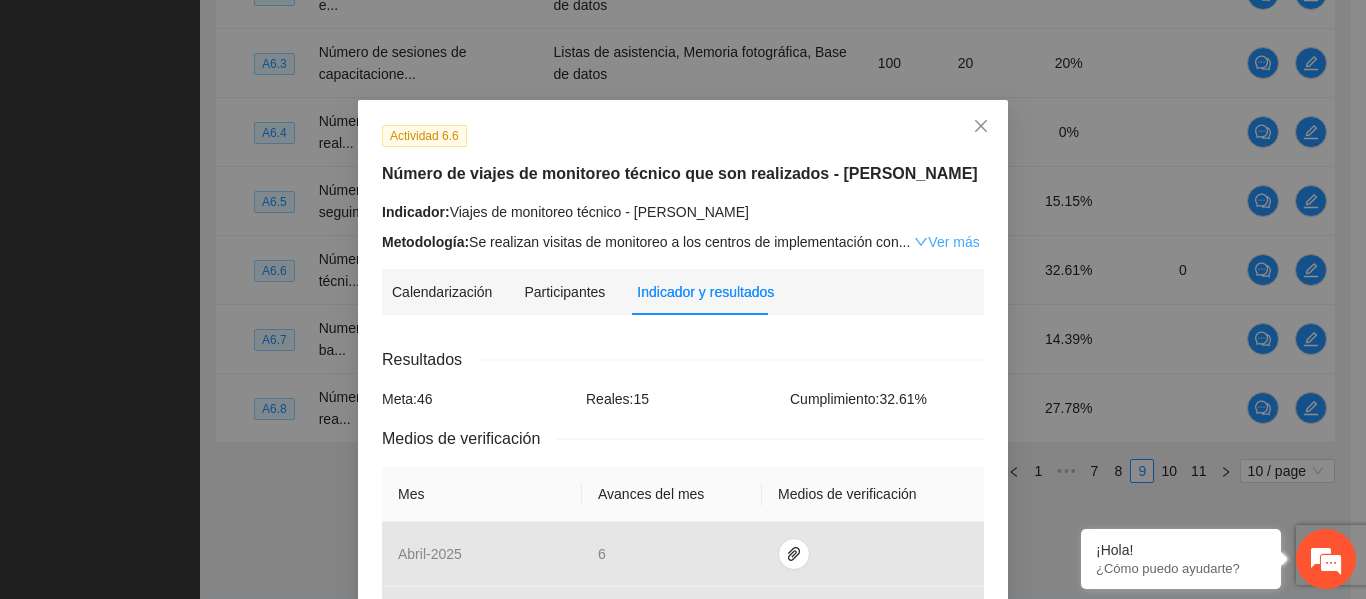 click on "Ver más" at bounding box center [946, 242] 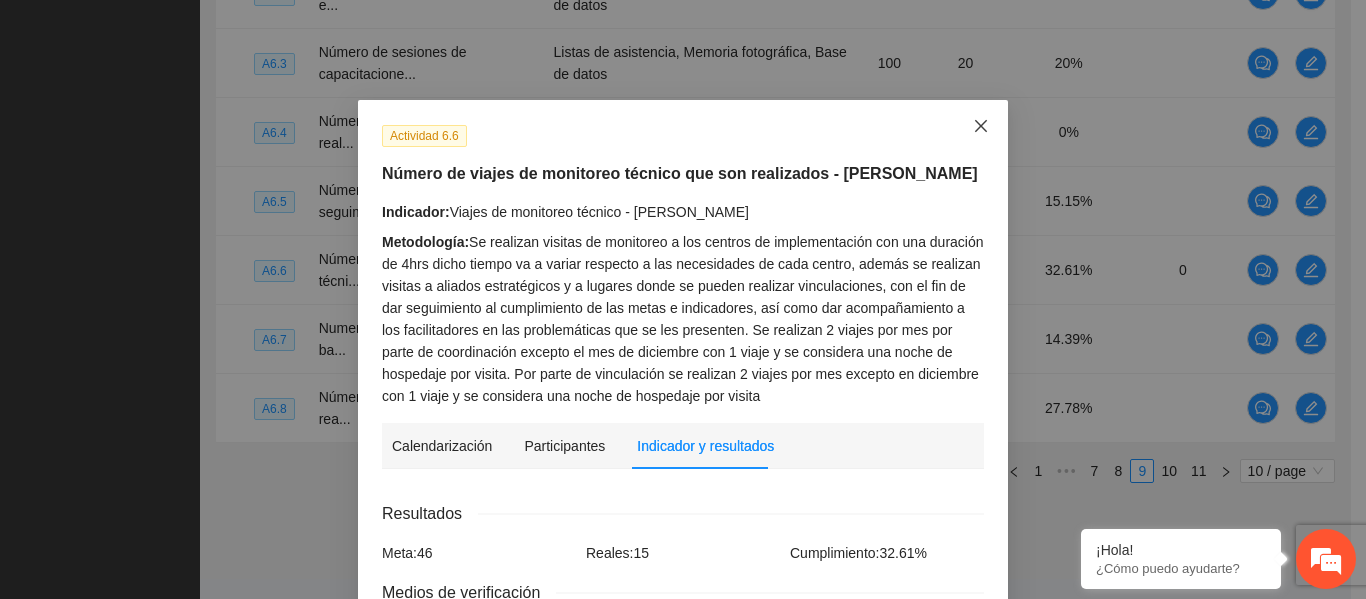 click 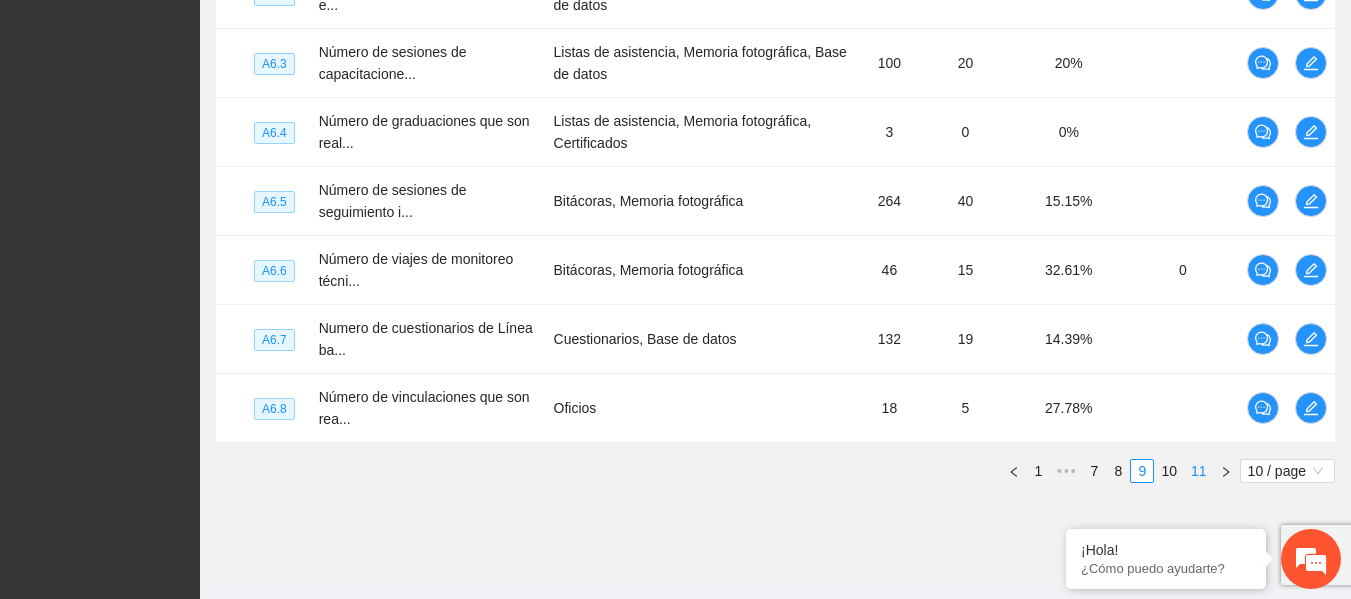 click on "11" at bounding box center (1199, 471) 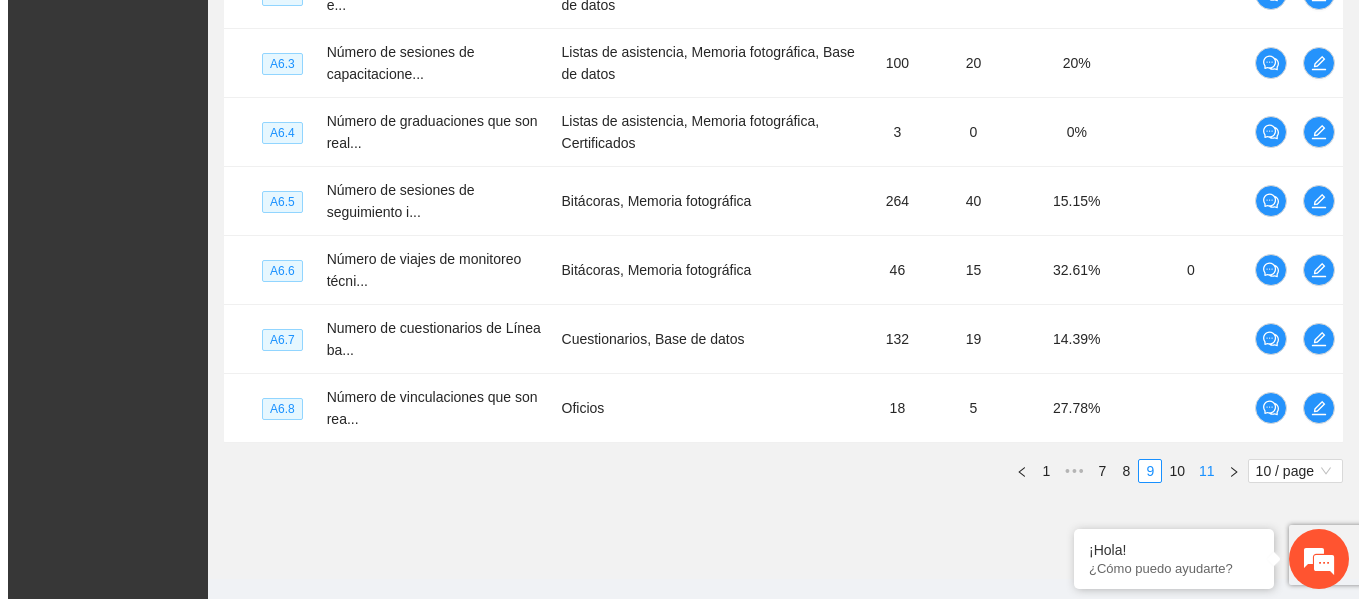 scroll, scrollTop: 425, scrollLeft: 0, axis: vertical 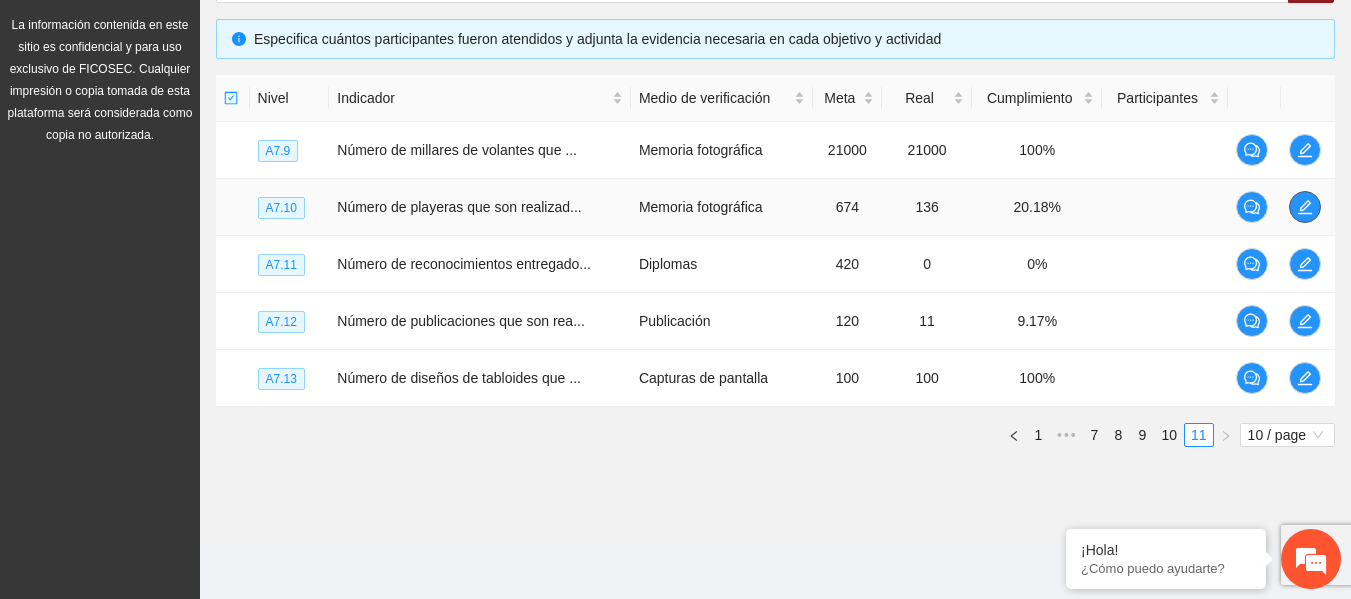 click 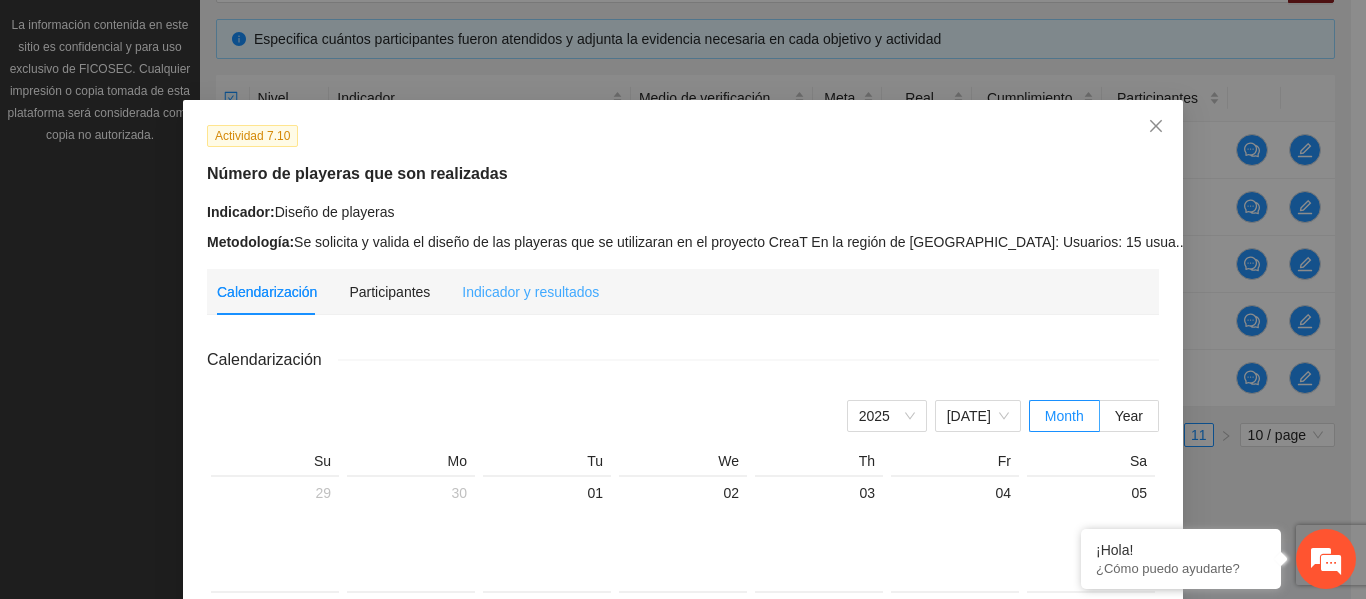 click on "Indicador y resultados" at bounding box center [530, 292] 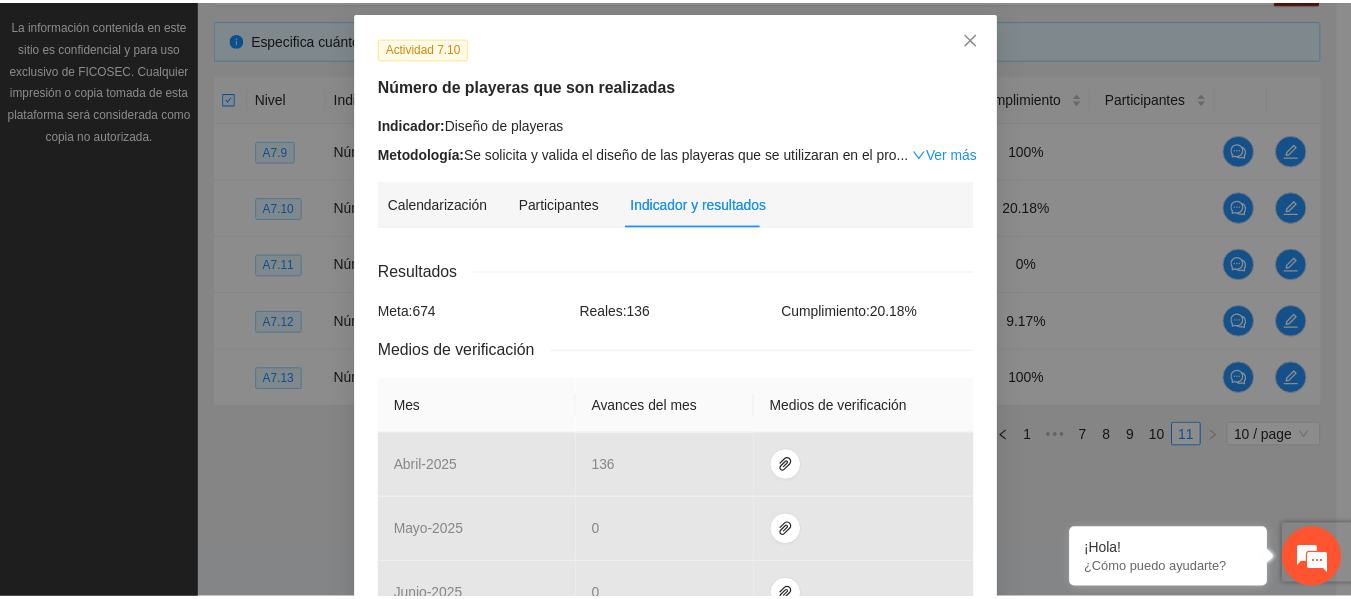 scroll, scrollTop: 82, scrollLeft: 0, axis: vertical 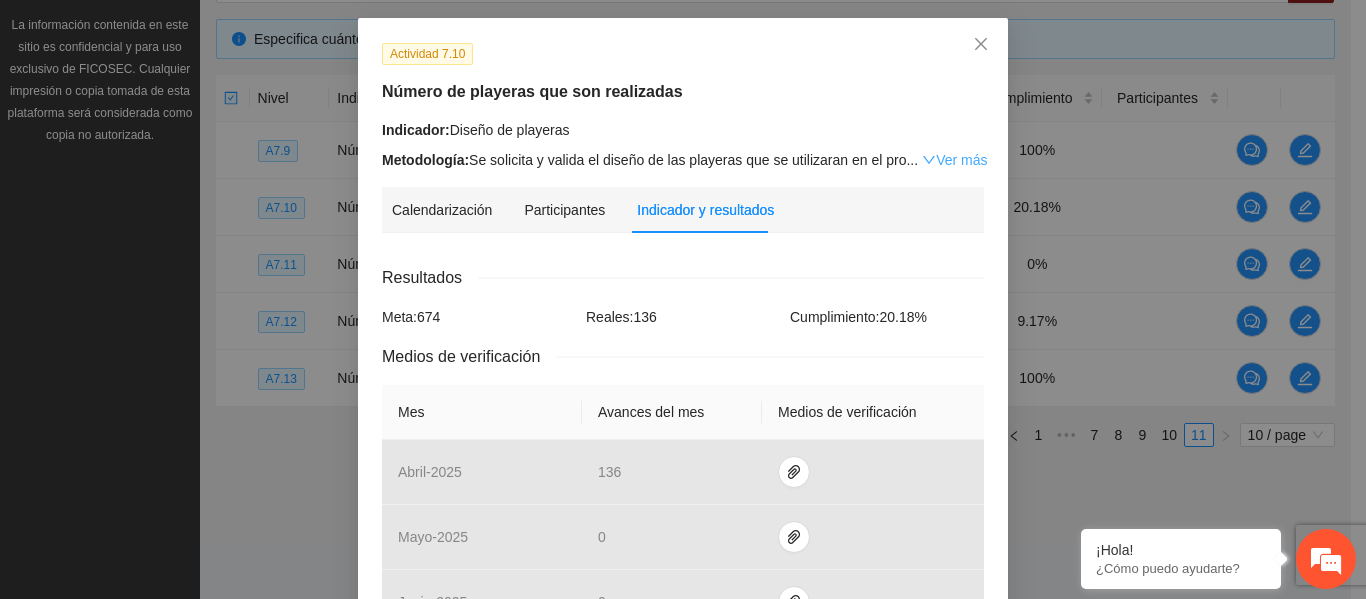 click 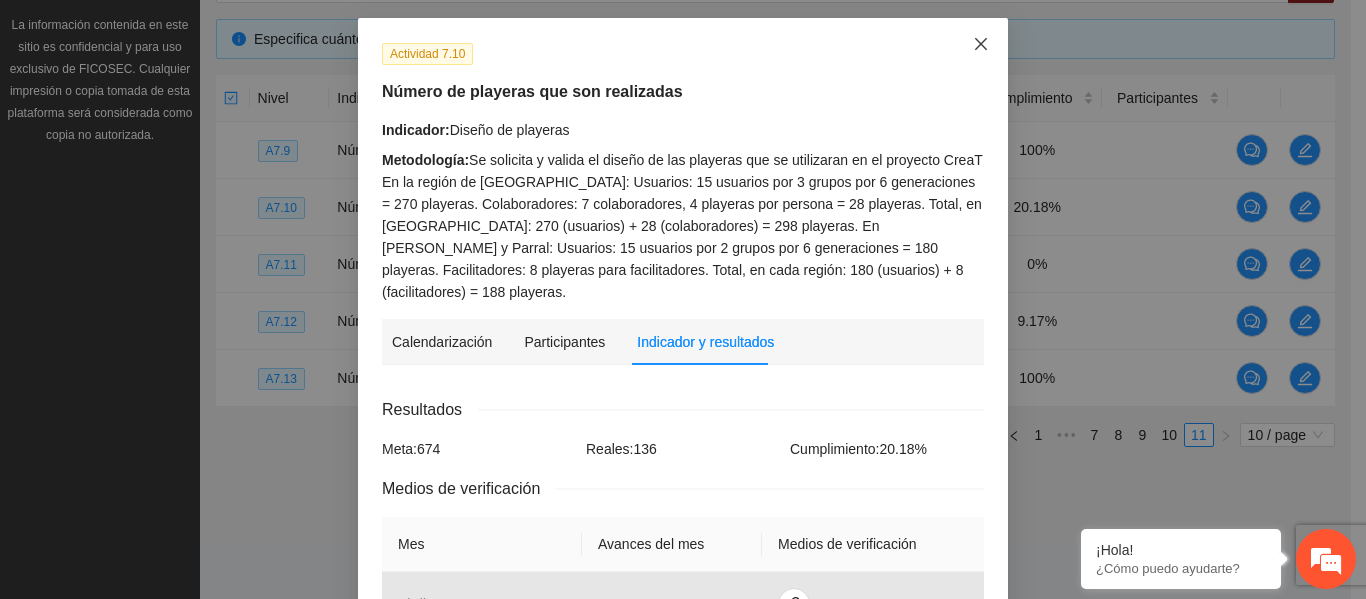 click at bounding box center [981, 45] 